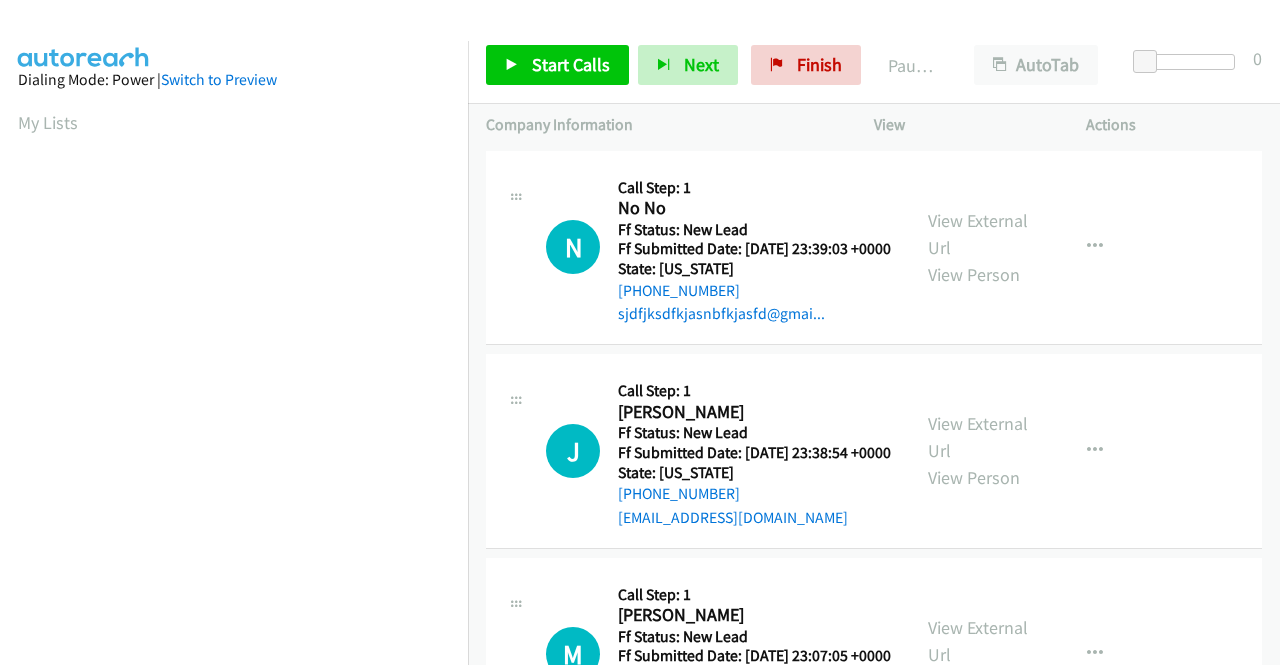 scroll, scrollTop: 0, scrollLeft: 0, axis: both 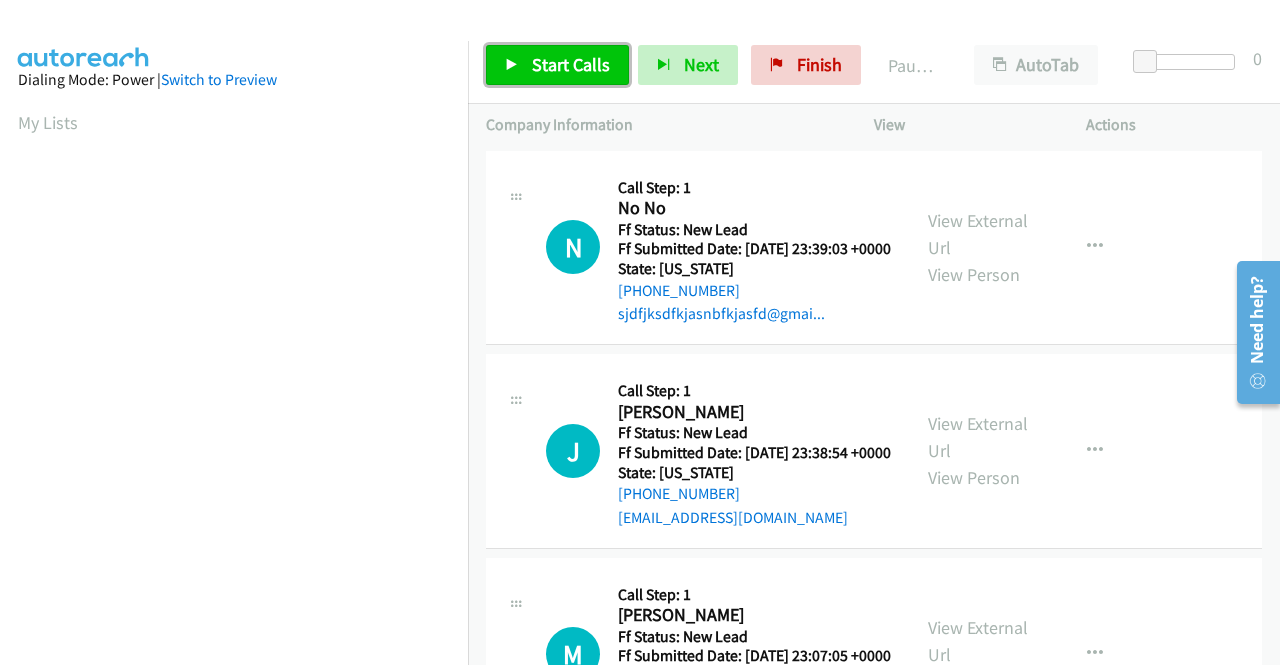 click on "Start Calls" at bounding box center [571, 64] 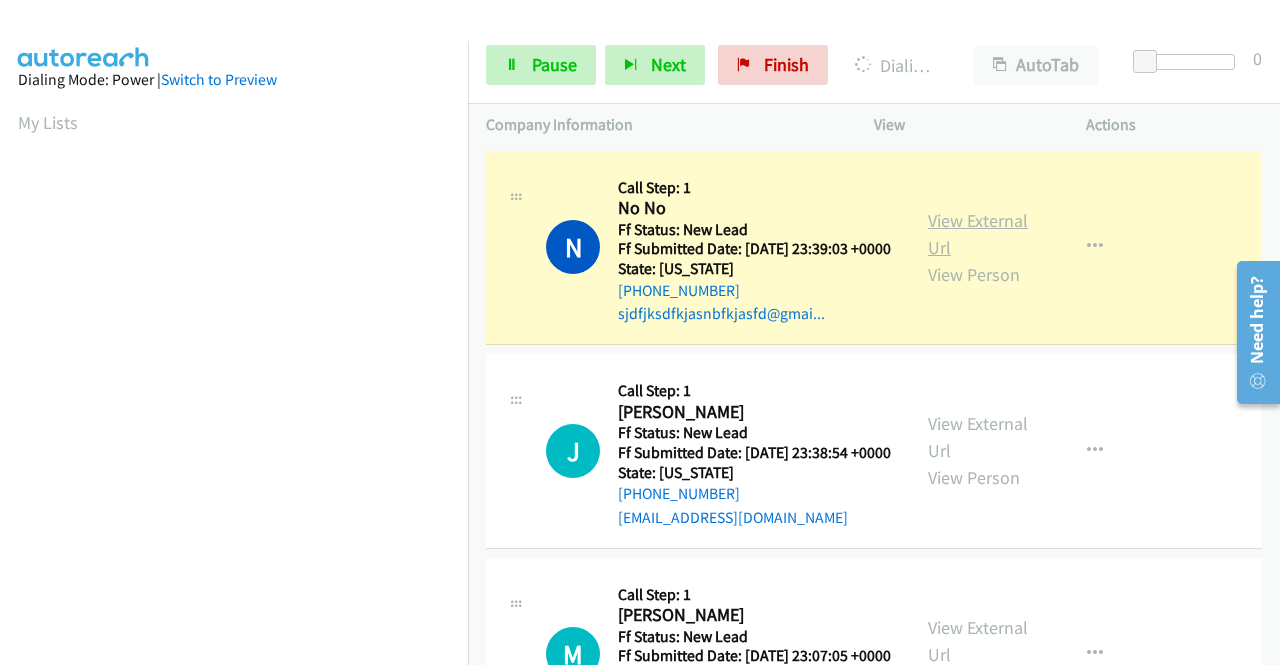 click on "View External Url" at bounding box center (978, 234) 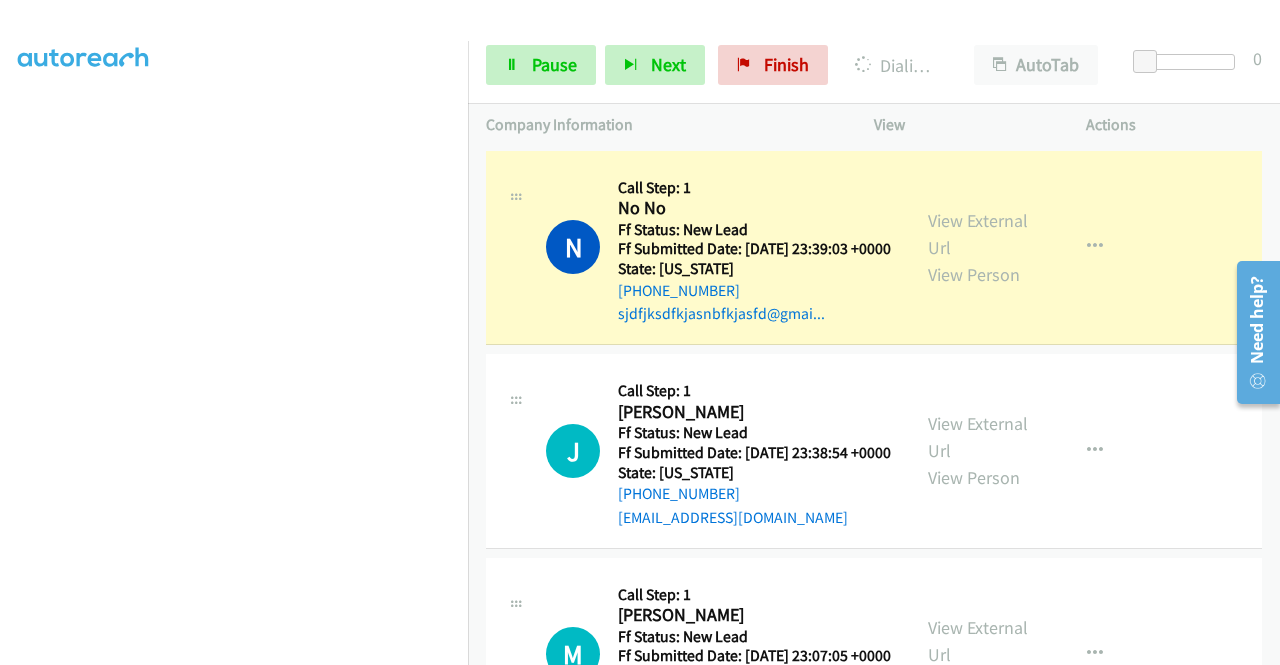 click on "Start Calls
Pause
Next
Finish
Dialing No No
AutoTab
AutoTab
0" at bounding box center (874, 65) 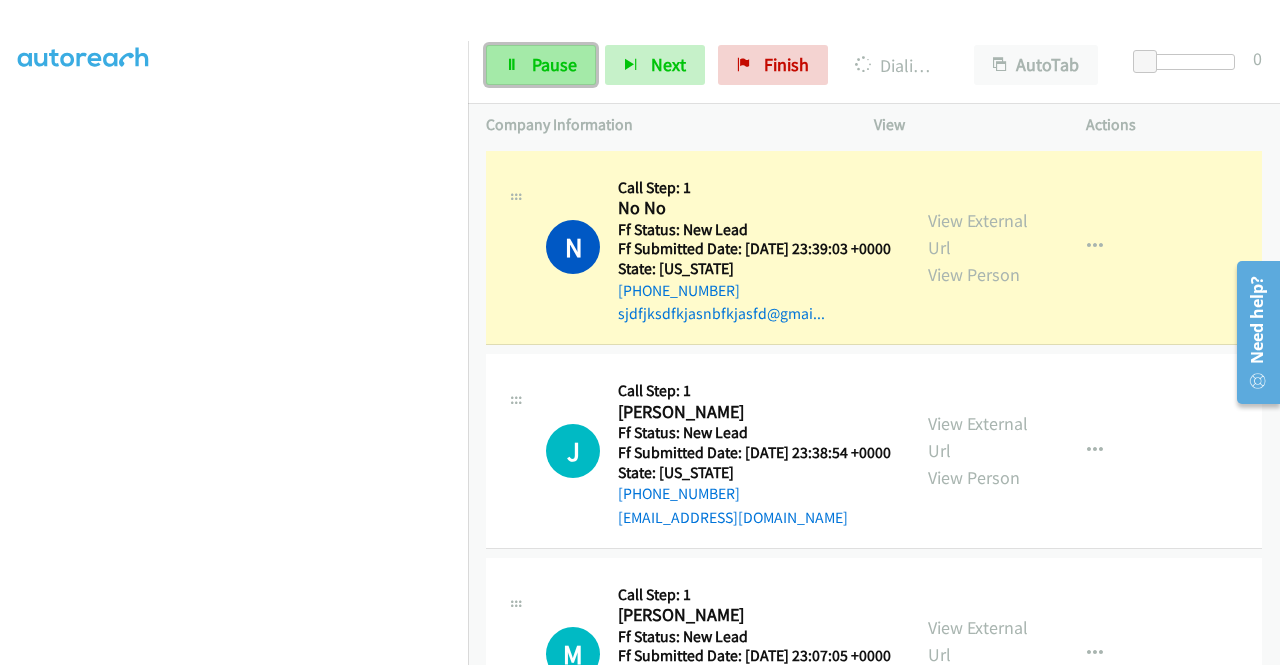 click on "Pause" at bounding box center (541, 65) 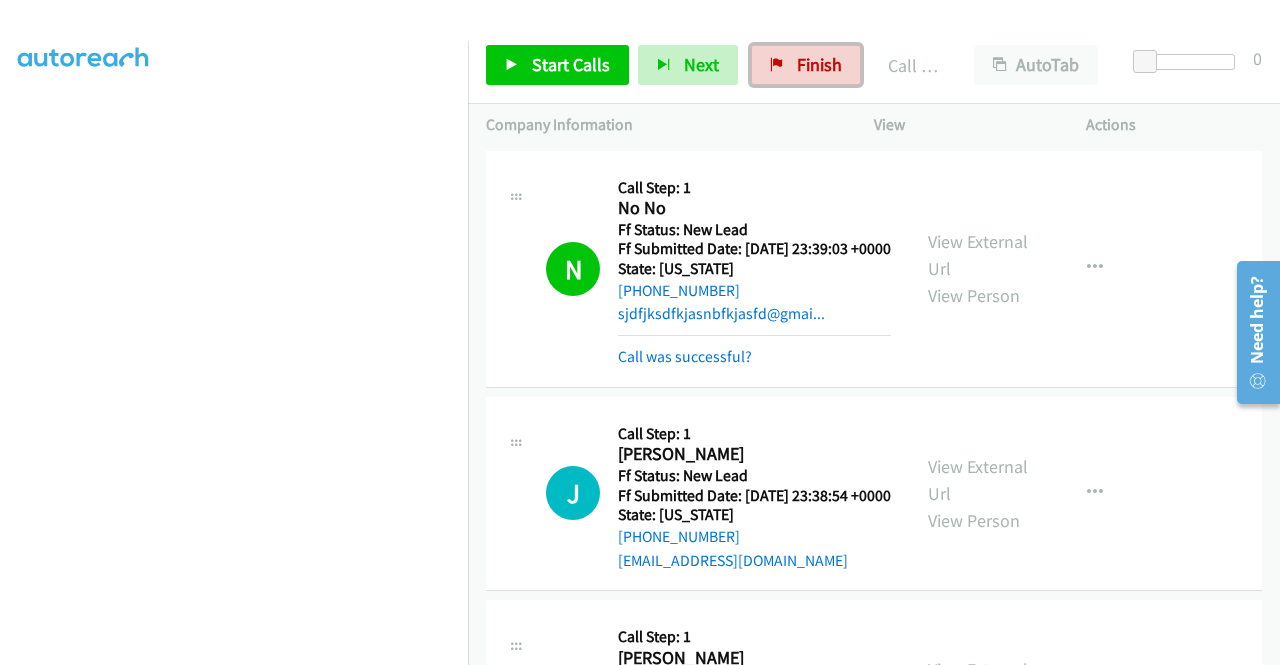 click on "Finish" at bounding box center [806, 65] 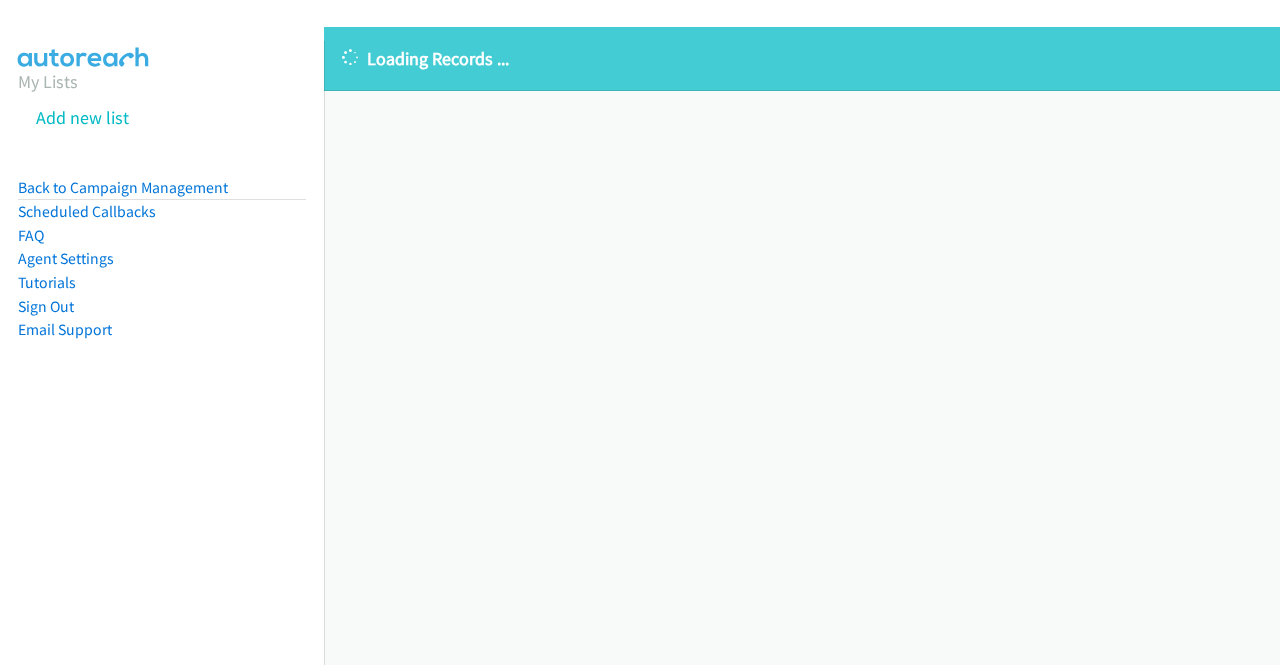 scroll, scrollTop: 0, scrollLeft: 0, axis: both 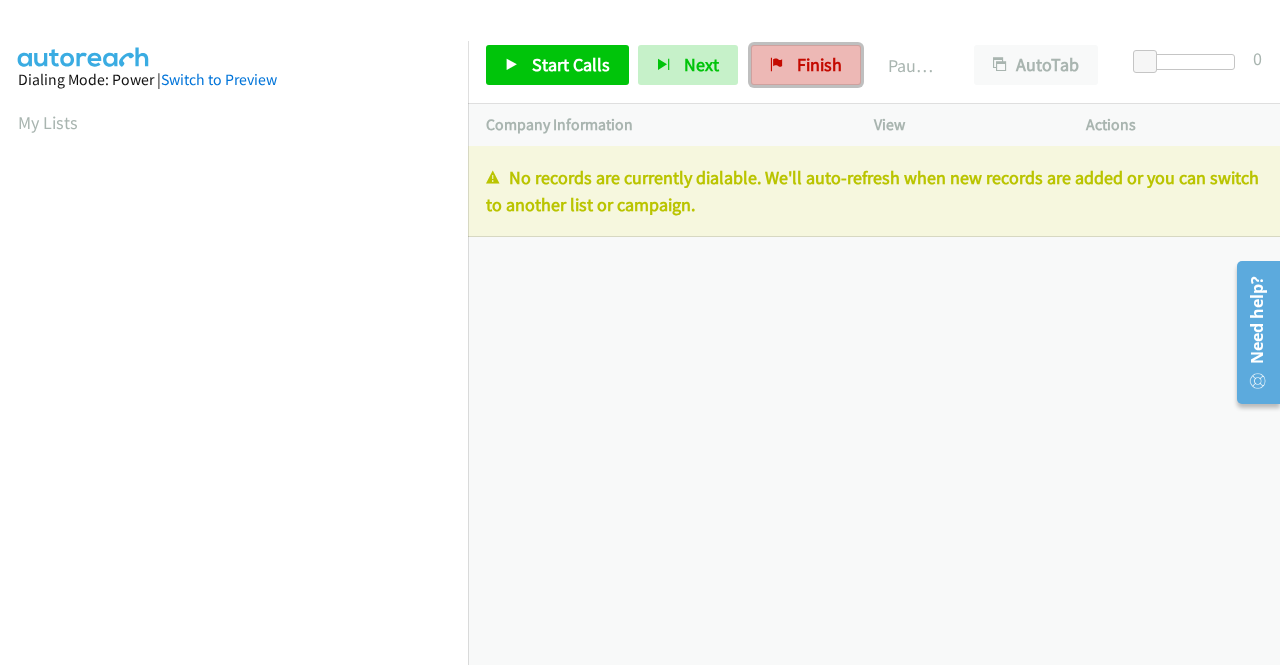 click on "Finish" at bounding box center [819, 64] 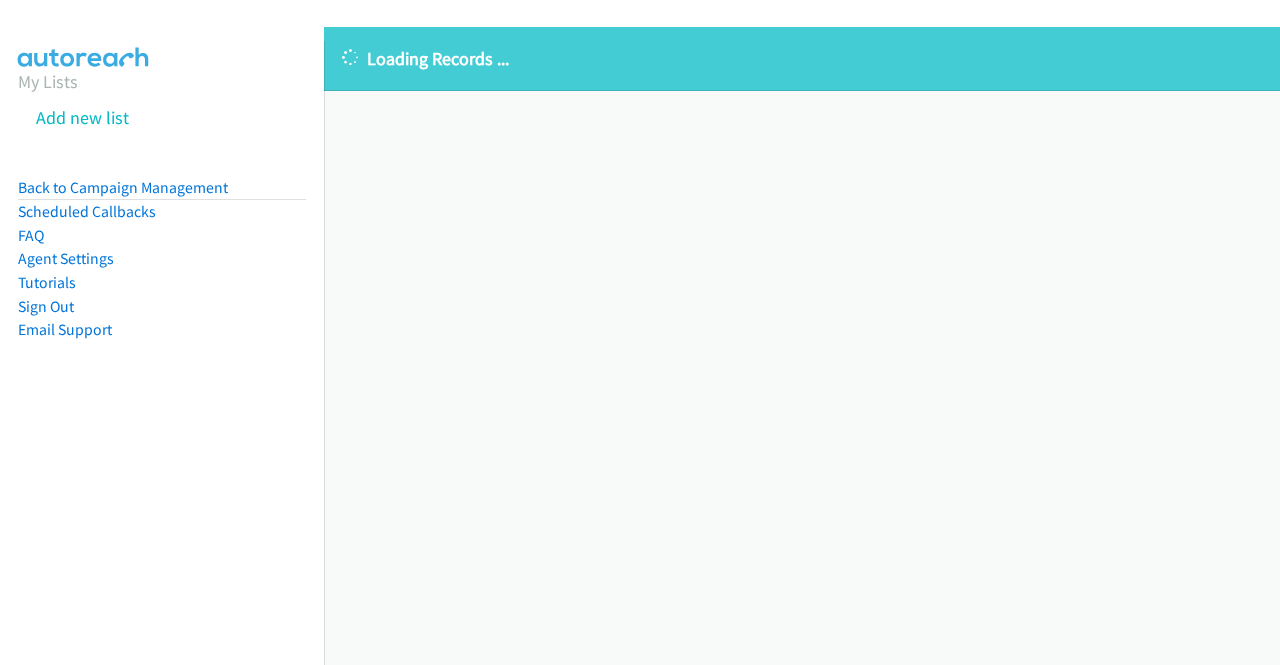 scroll, scrollTop: 0, scrollLeft: 0, axis: both 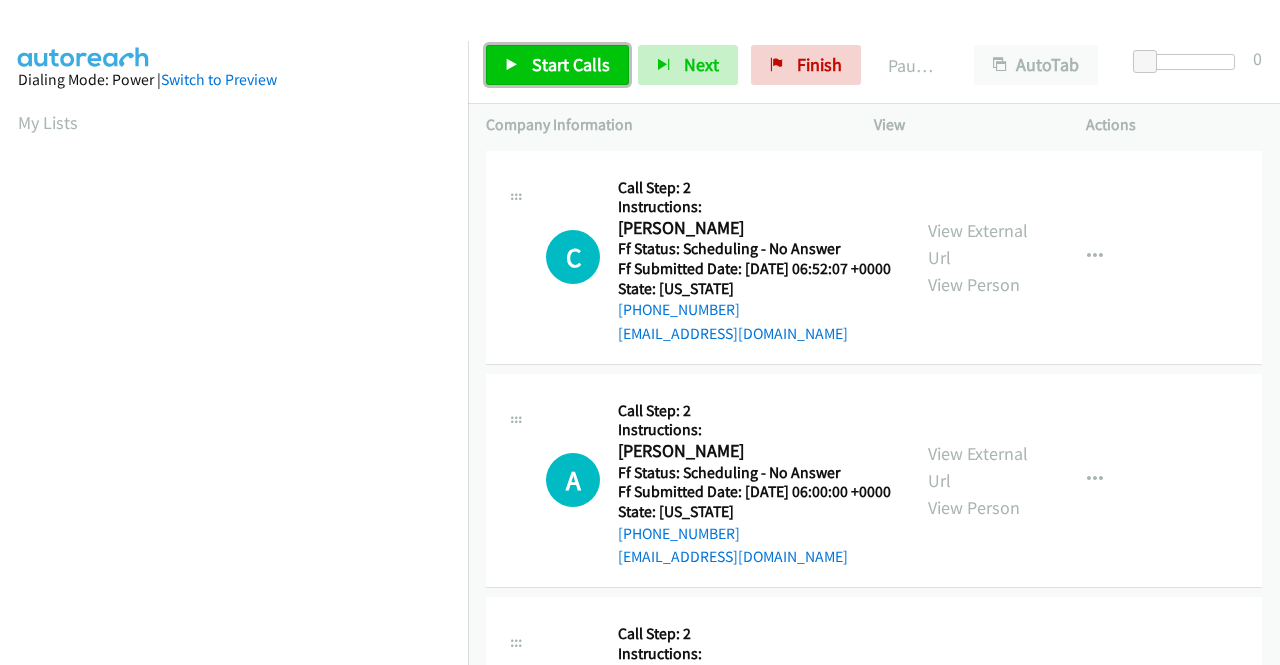 click on "Start Calls" at bounding box center [557, 65] 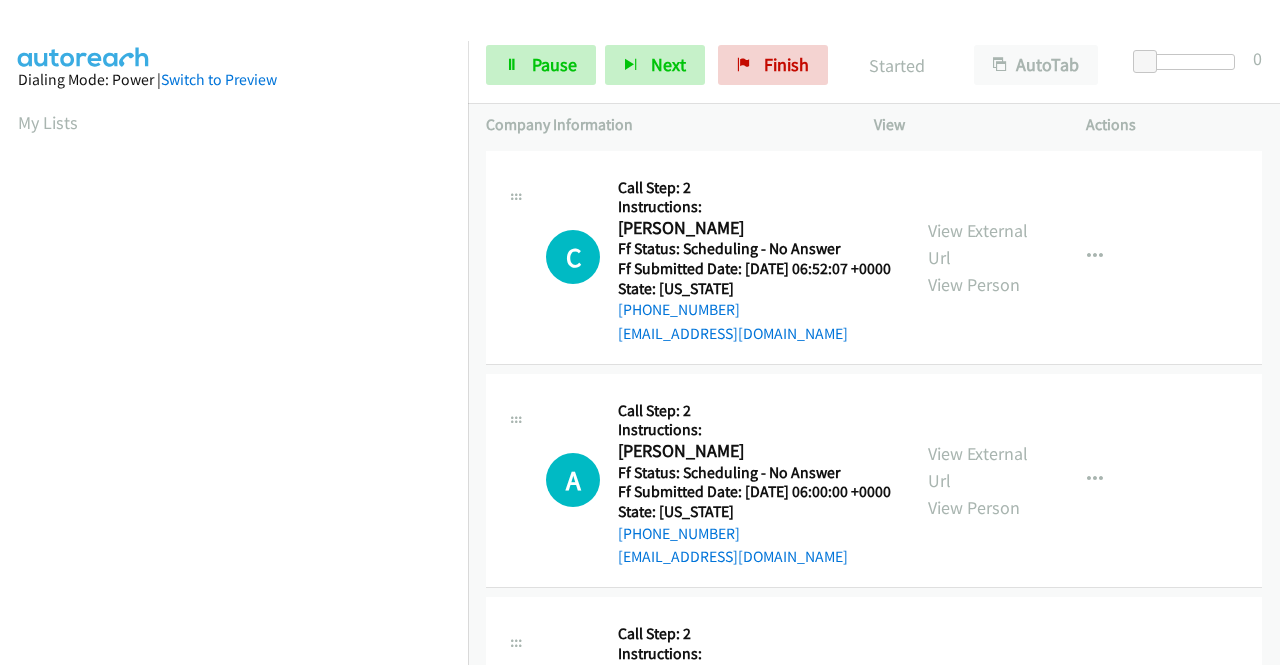 scroll, scrollTop: 0, scrollLeft: 0, axis: both 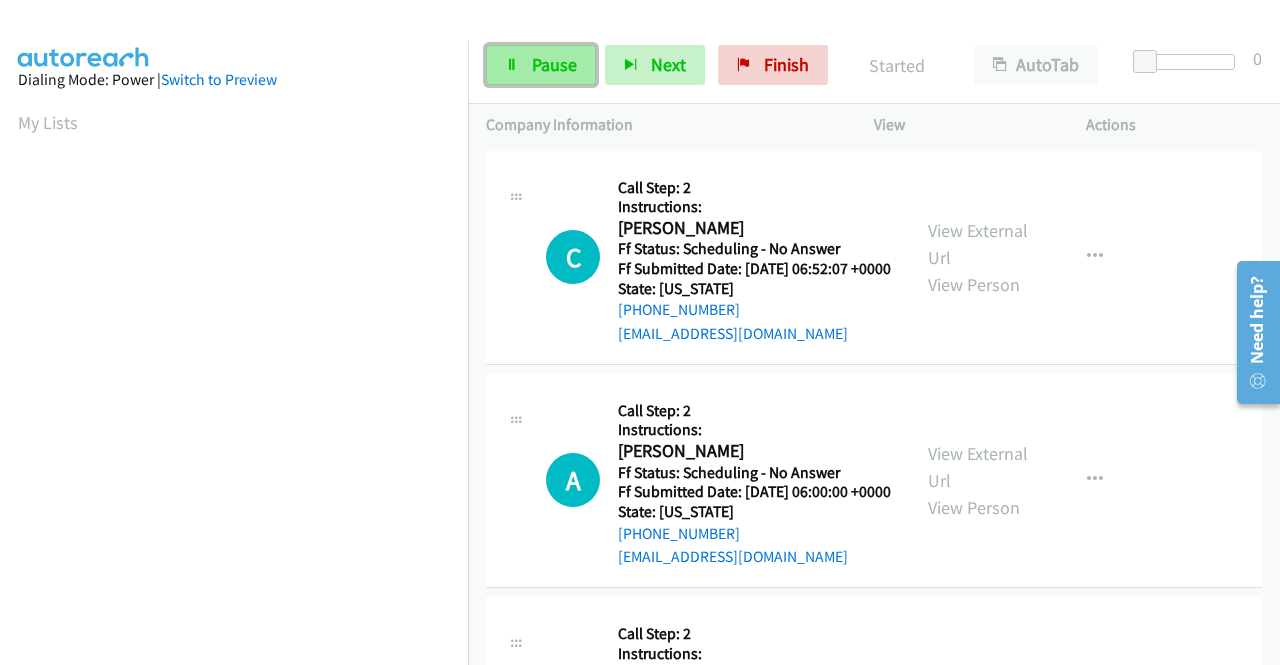 click at bounding box center (512, 66) 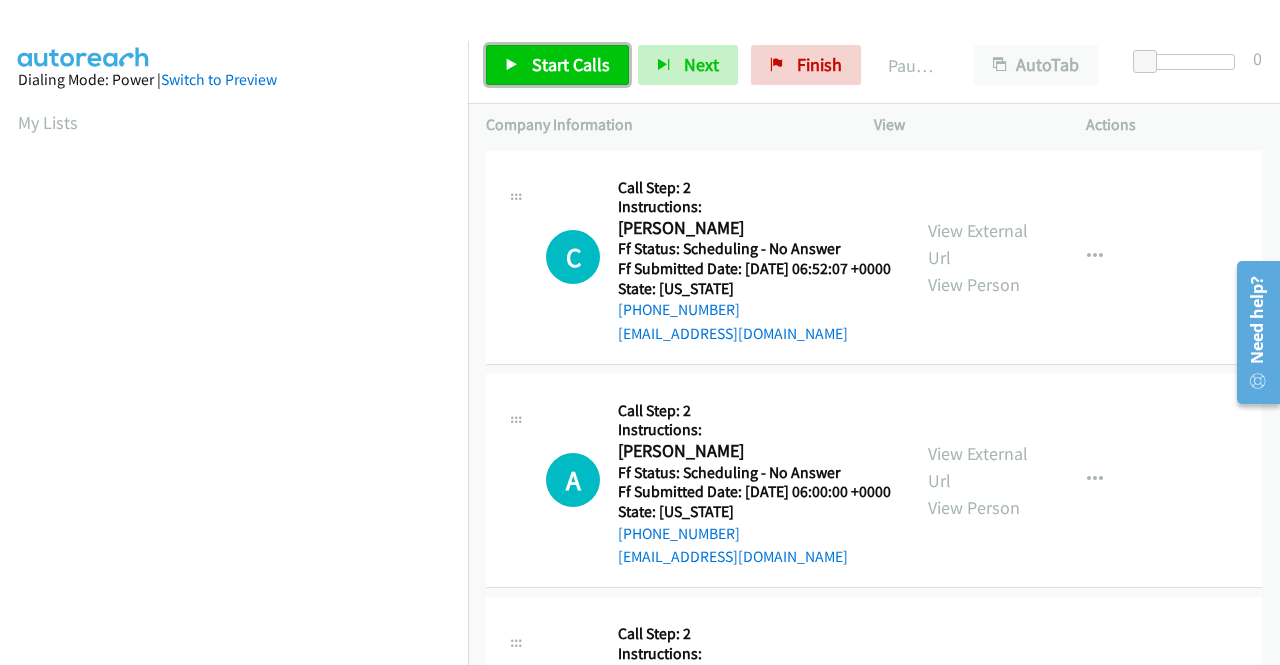 click at bounding box center [512, 66] 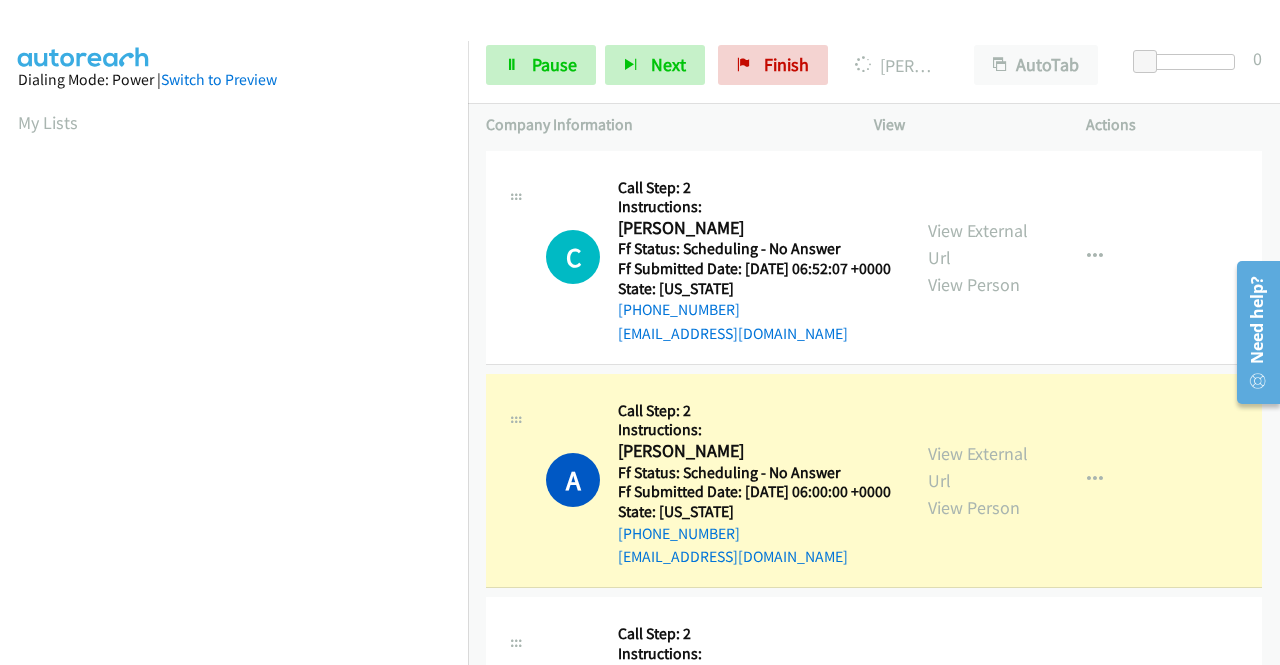 scroll, scrollTop: 374, scrollLeft: 0, axis: vertical 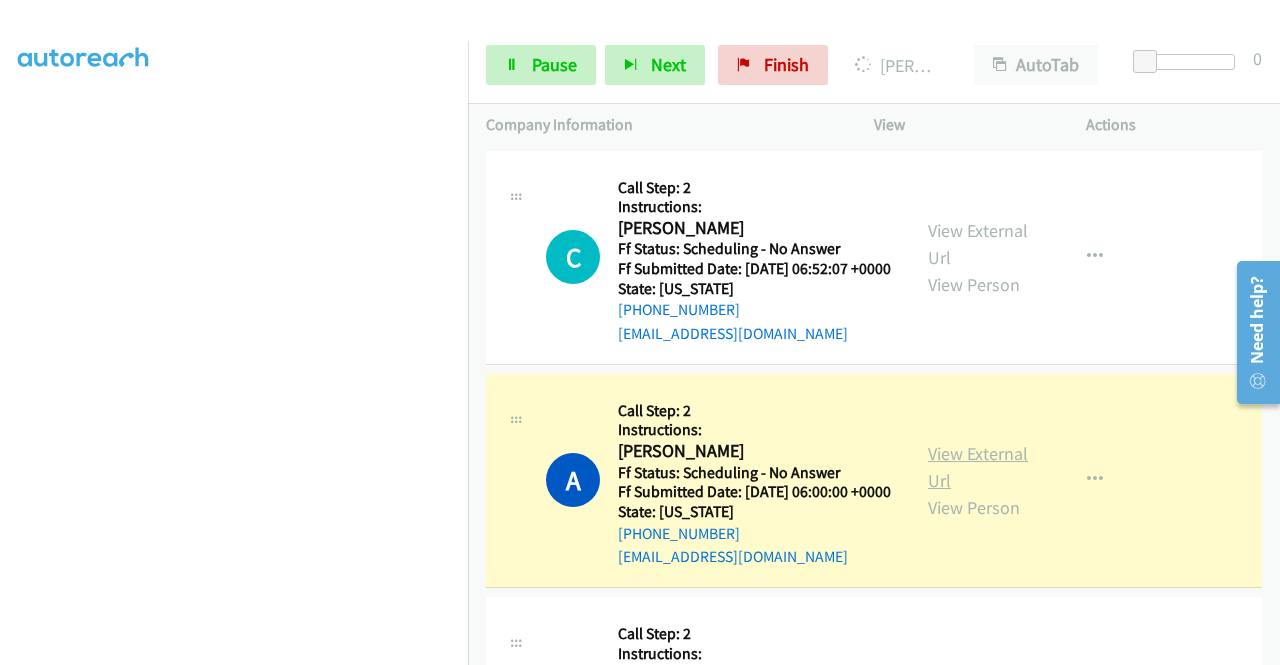 click on "View External Url" at bounding box center [978, 467] 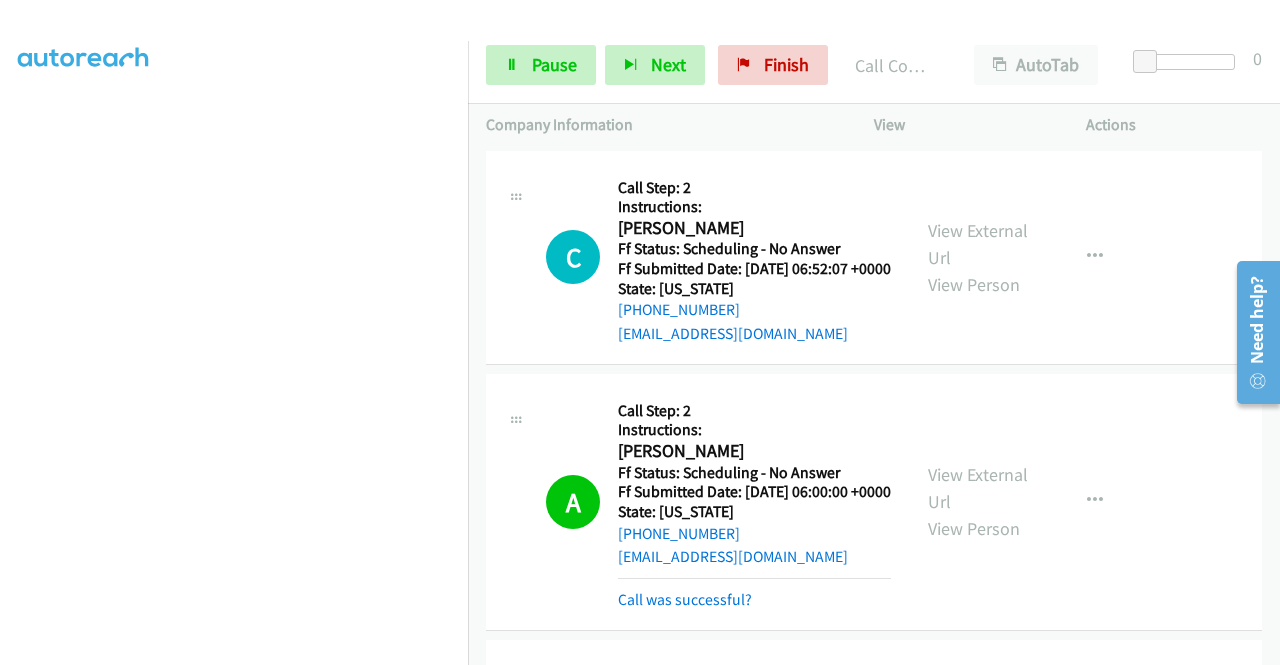 click on "[PHONE_NUMBER]
Call failed - Please reload the list and try again
The Callbar Failed to Load Please Open it and Reload the Page
Hmm something isn't quite right.. Please refresh the page
Hmm something isn't quite right.. Please refresh the page
No records are currently dialable. We'll auto-refresh when new records are added or you can switch to another list or campaign.
Loading New Records ...
C
Callback Scheduled
Call Step: 2
Instructions:
[PERSON_NAME]
America/[GEOGRAPHIC_DATA]
Ff Status: Scheduling - No Answer
Ff Submitted Date: [DATE] 06:52:07 +0000
State: [US_STATE]
[PHONE_NUMBER]
[EMAIL_ADDRESS][DOMAIN_NAME]
Call was successful?
View External Url
View Person
View External Url
Email
Schedule/Manage Callback
Skip Call
Add to do not call list
A" at bounding box center [874, 405] 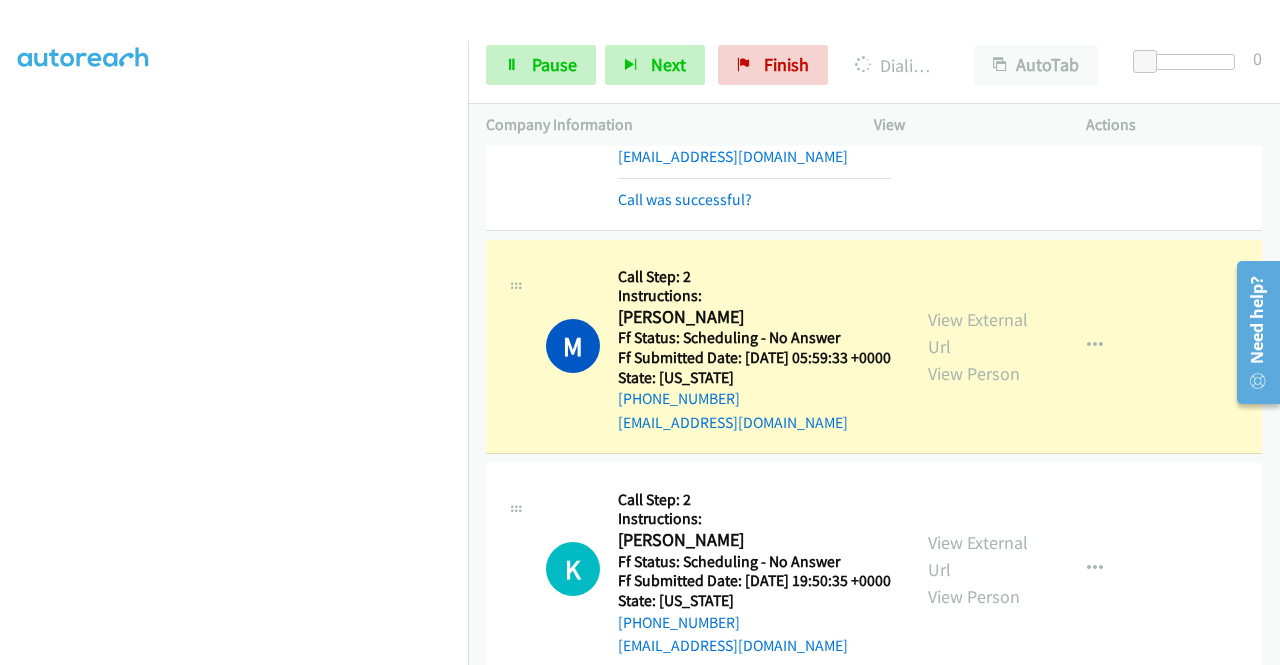 scroll, scrollTop: 453, scrollLeft: 0, axis: vertical 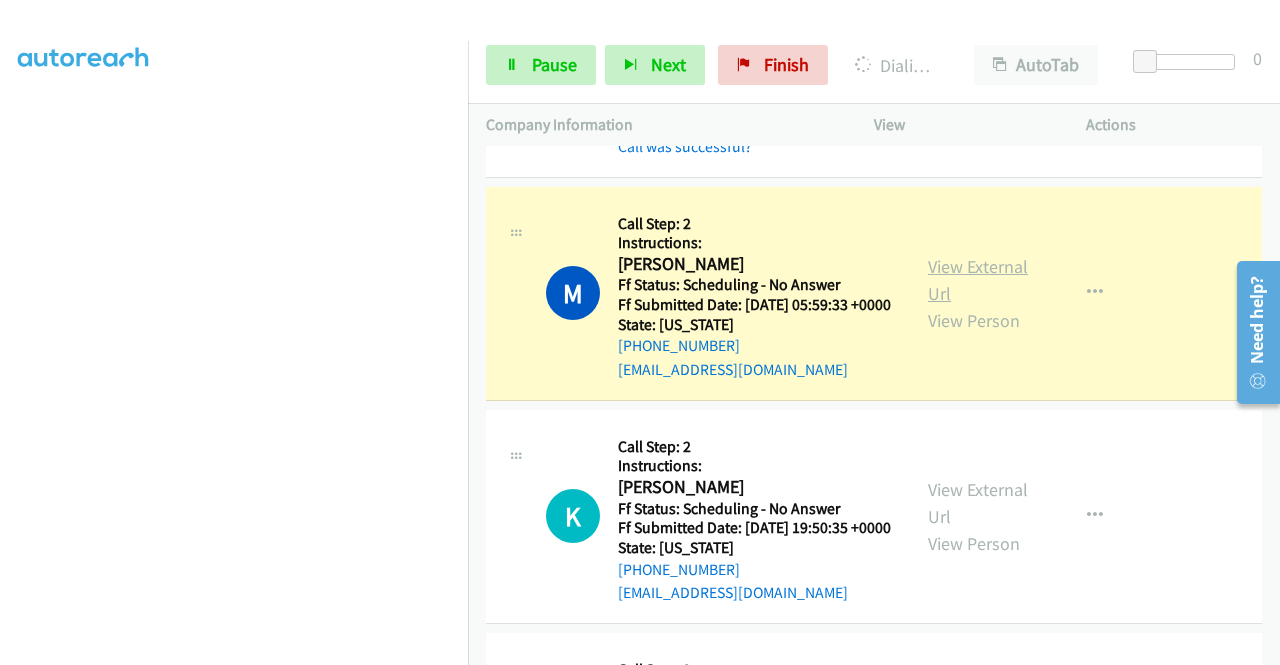 click on "View External Url" at bounding box center (978, 280) 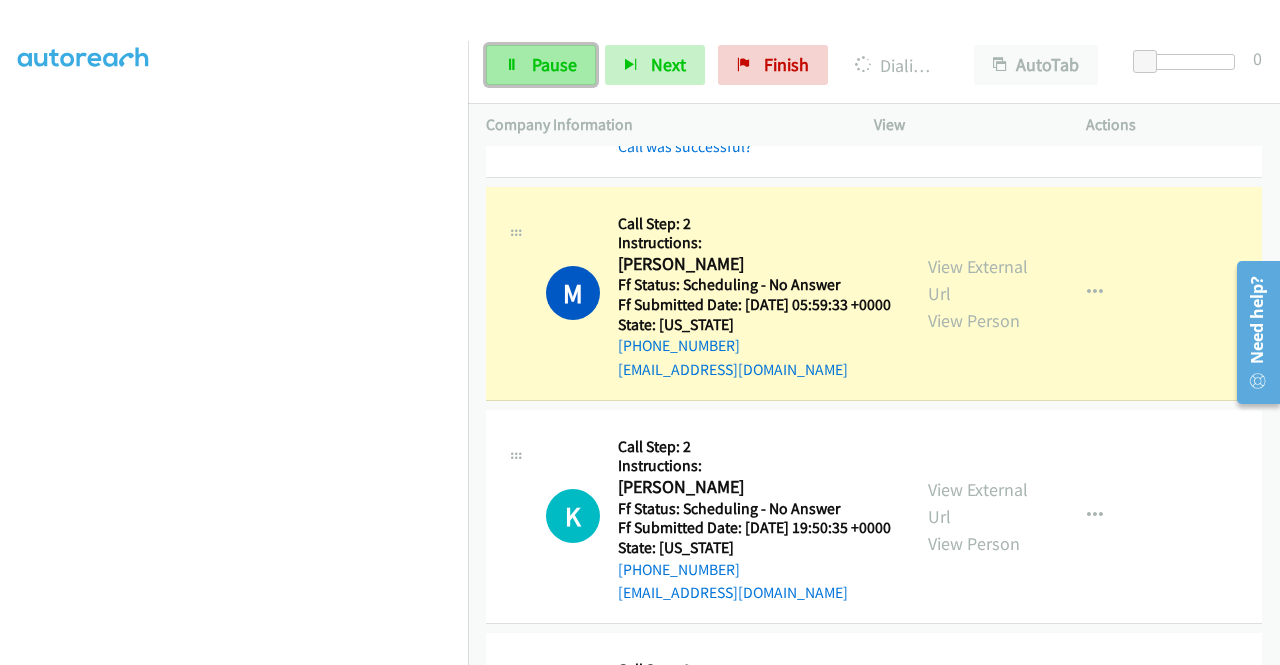 click on "Pause" at bounding box center (541, 65) 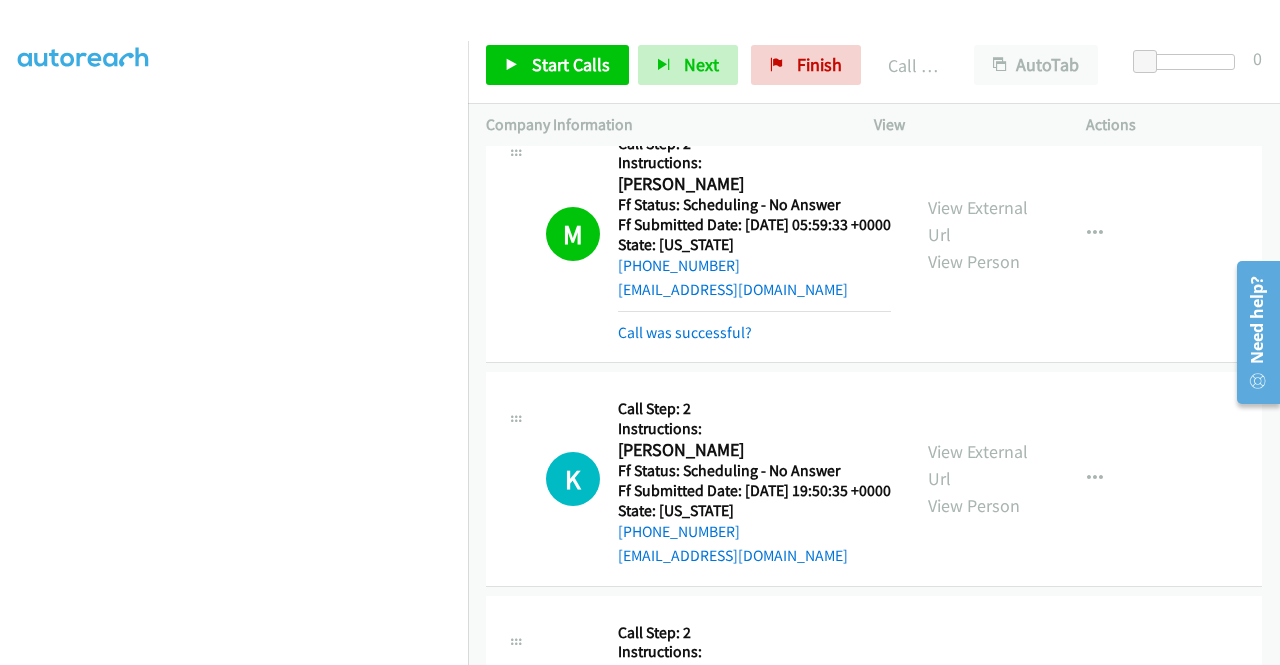 scroll, scrollTop: 573, scrollLeft: 0, axis: vertical 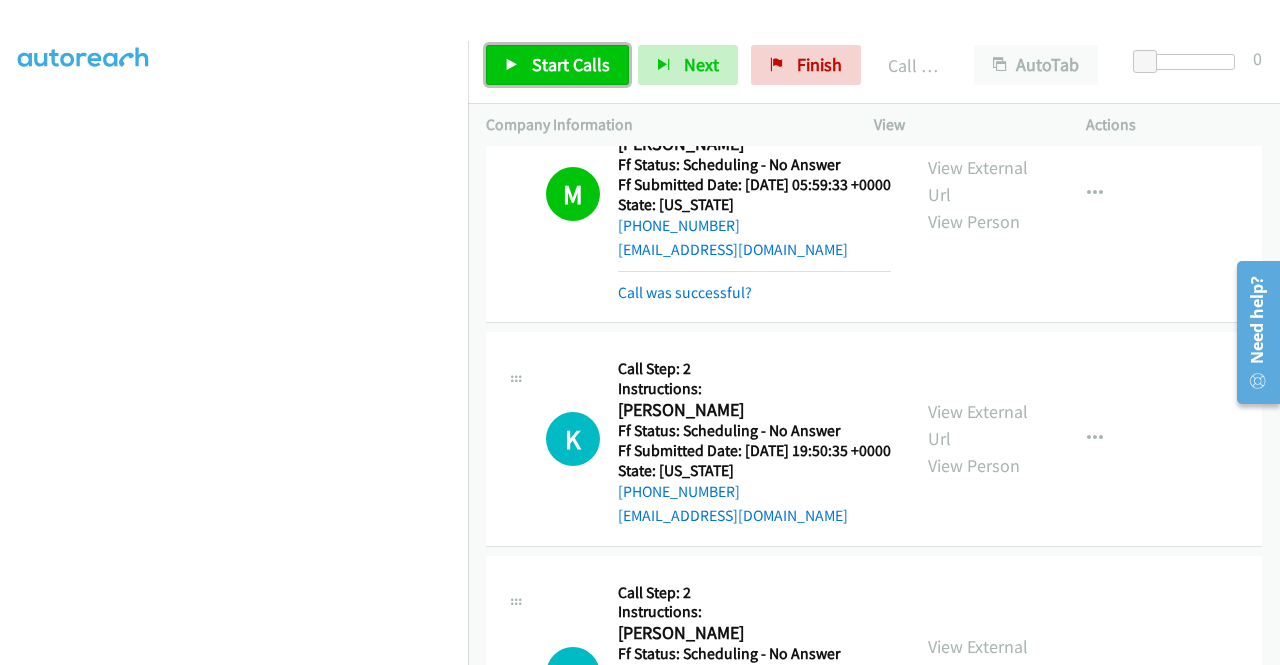 click on "Start Calls" at bounding box center [557, 65] 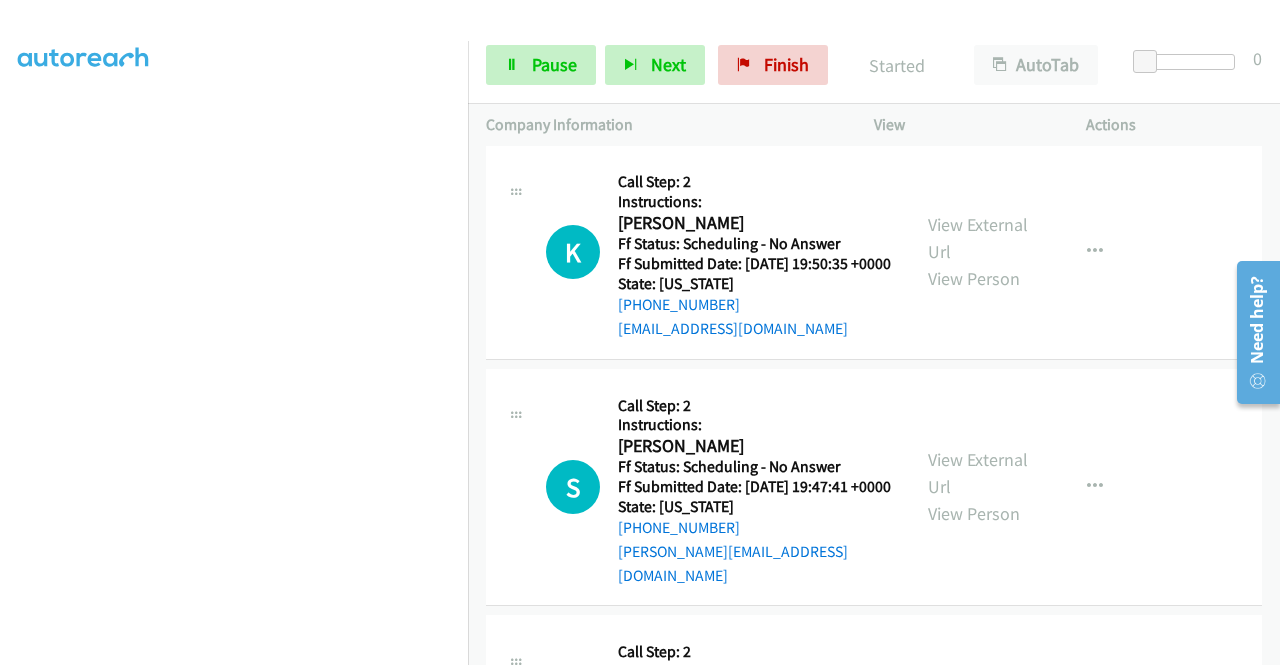 scroll, scrollTop: 813, scrollLeft: 0, axis: vertical 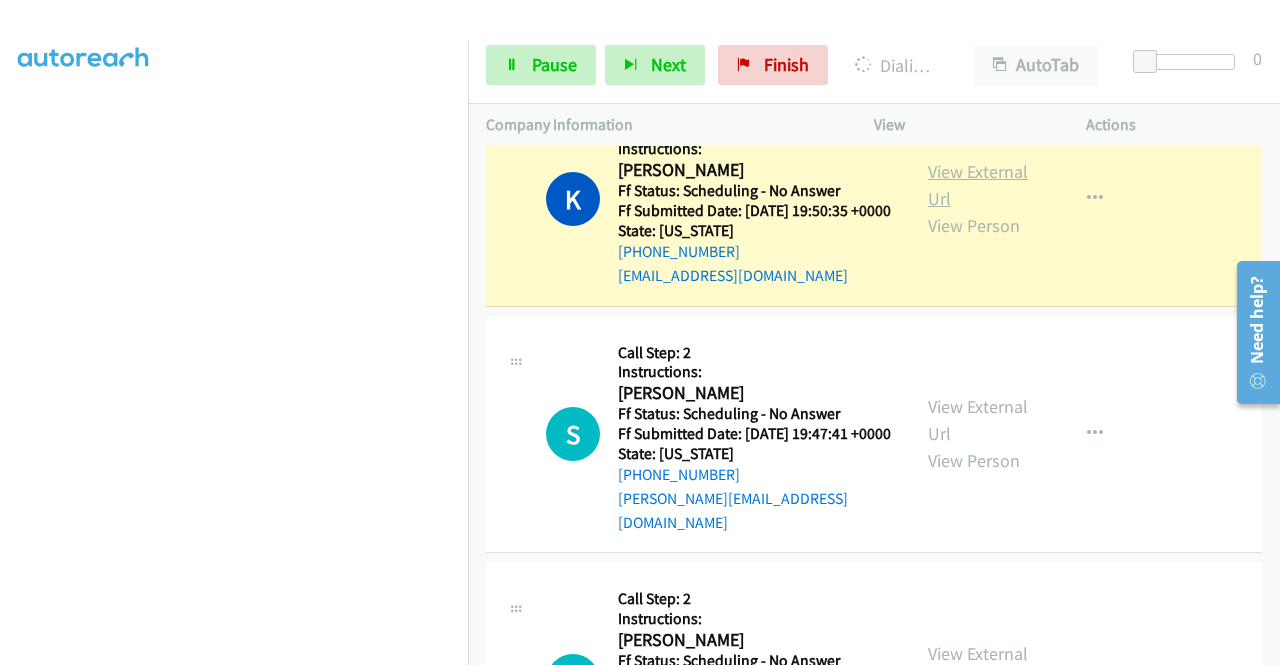 click on "View External Url" at bounding box center (978, 185) 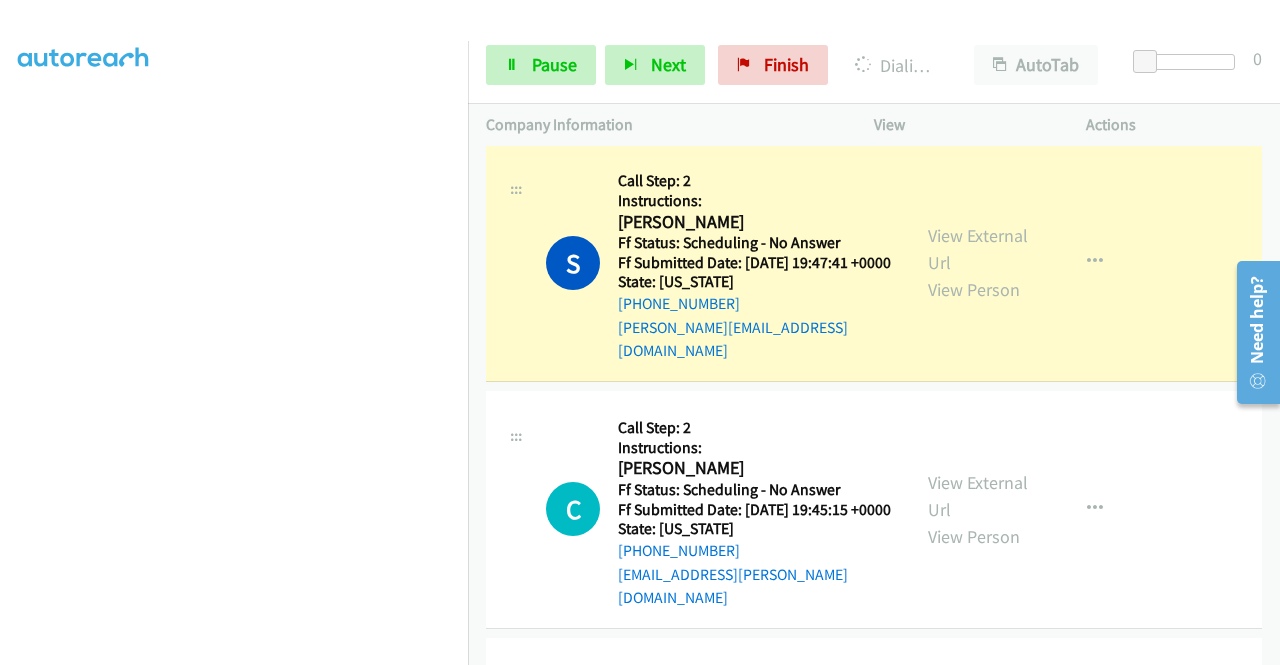 scroll, scrollTop: 1066, scrollLeft: 0, axis: vertical 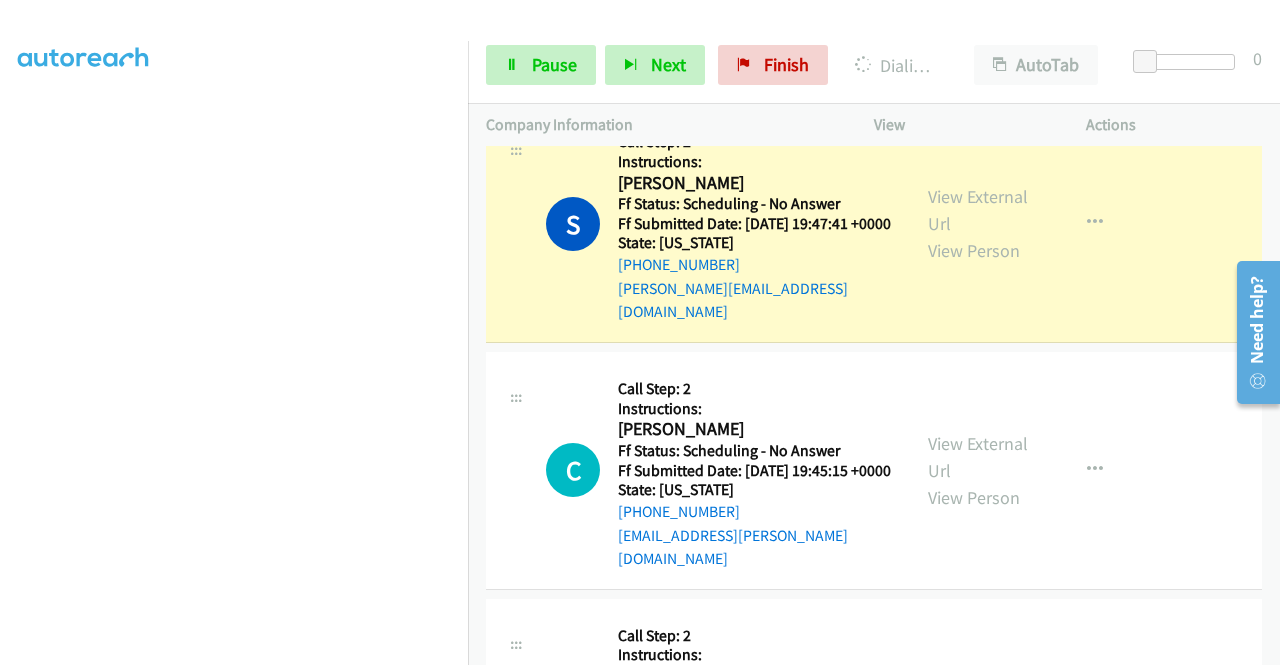 click on "View External Url
View Person
View External Url
Email
Schedule/Manage Callback
Skip Call
Add to do not call list" at bounding box center (1025, 223) 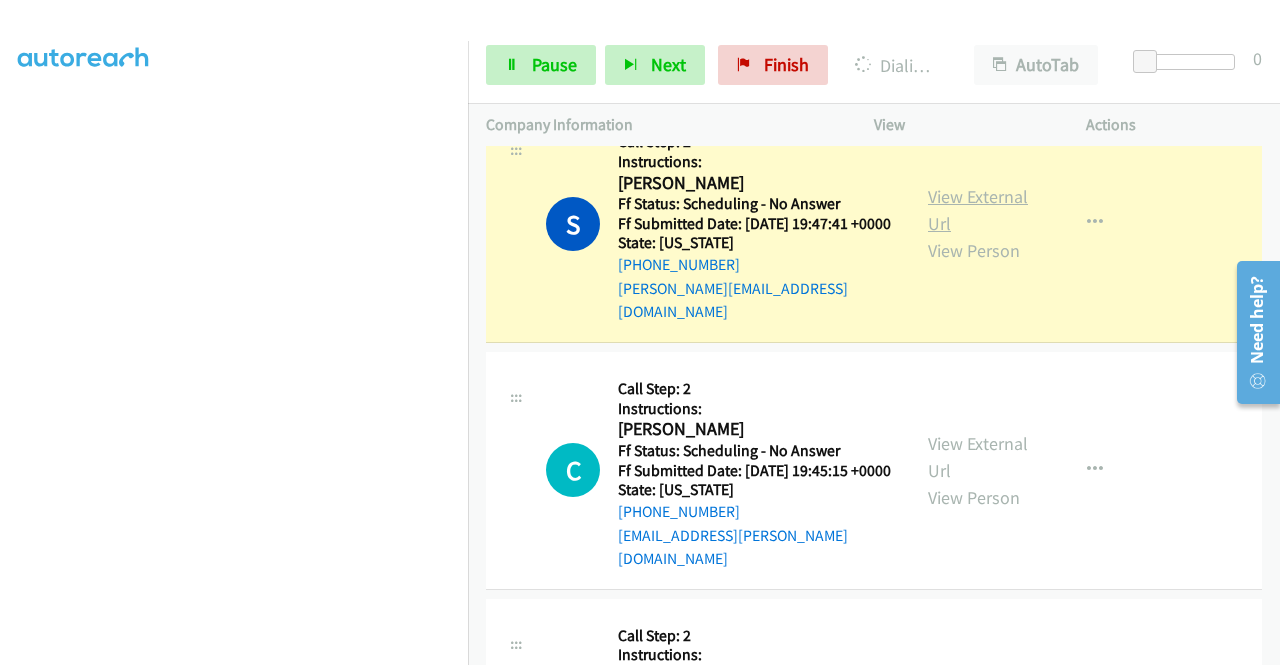 click on "View External Url" at bounding box center [978, 210] 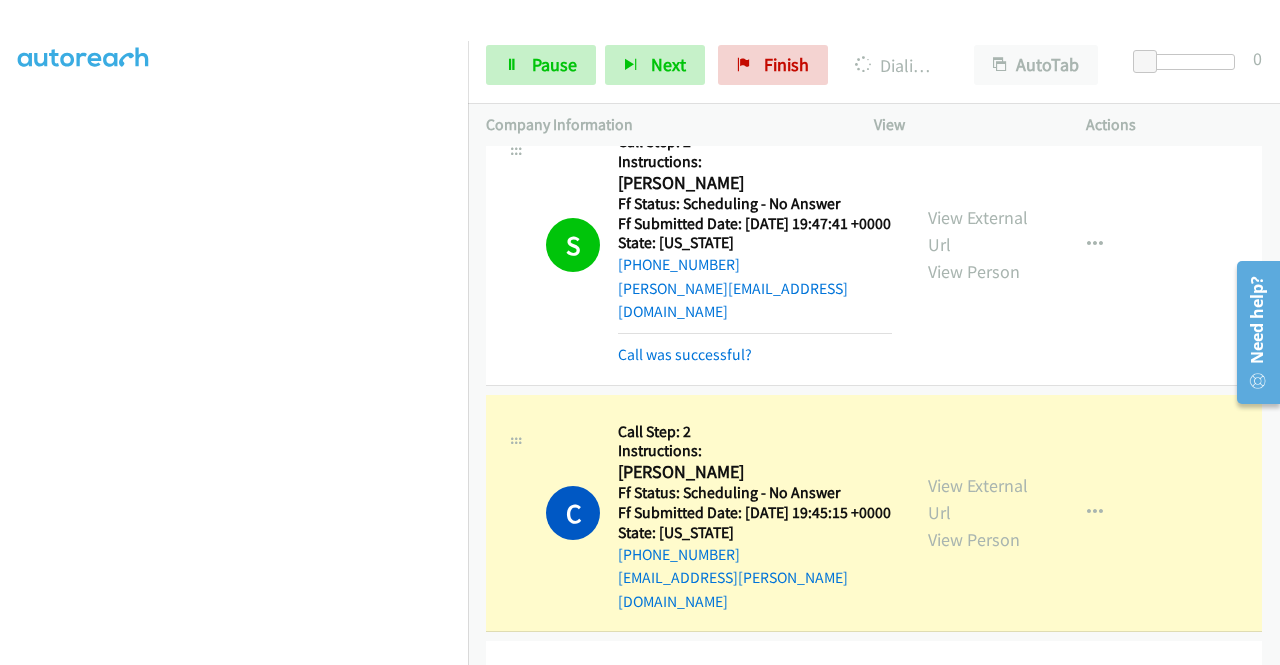 click on "[PHONE_NUMBER]
Call failed - Please reload the list and try again
The Callbar Failed to Load Please Open it and Reload the Page
Hmm something isn't quite right.. Please refresh the page
Hmm something isn't quite right.. Please refresh the page
No records are currently dialable. We'll auto-refresh when new records are added or you can switch to another list or campaign.
Loading New Records ...
C
Callback Scheduled
Call Step: 2
Instructions:
[PERSON_NAME]
America/[GEOGRAPHIC_DATA]
Ff Status: Scheduling - No Answer
Ff Submitted Date: [DATE] 06:52:07 +0000
State: [US_STATE]
[PHONE_NUMBER]
[EMAIL_ADDRESS][DOMAIN_NAME]
Call was successful?
View External Url
View Person
View External Url
Email
Schedule/Manage Callback
Skip Call
Add to do not call list
A" at bounding box center [874, 405] 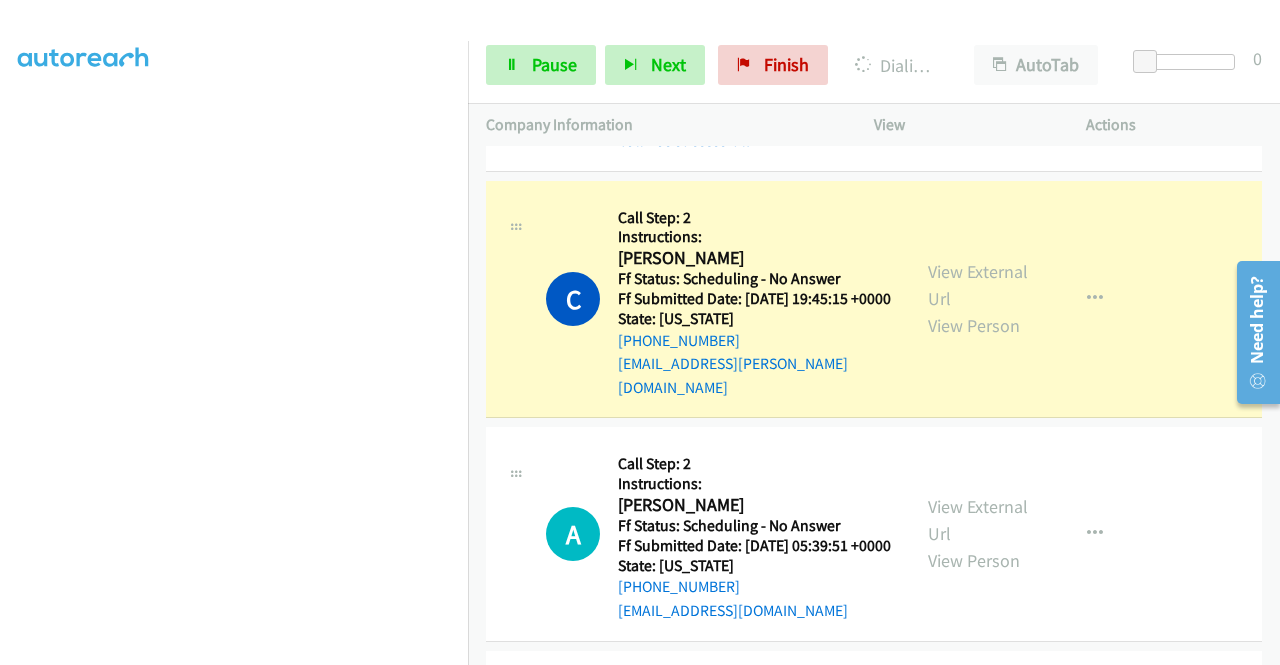 scroll, scrollTop: 1334, scrollLeft: 0, axis: vertical 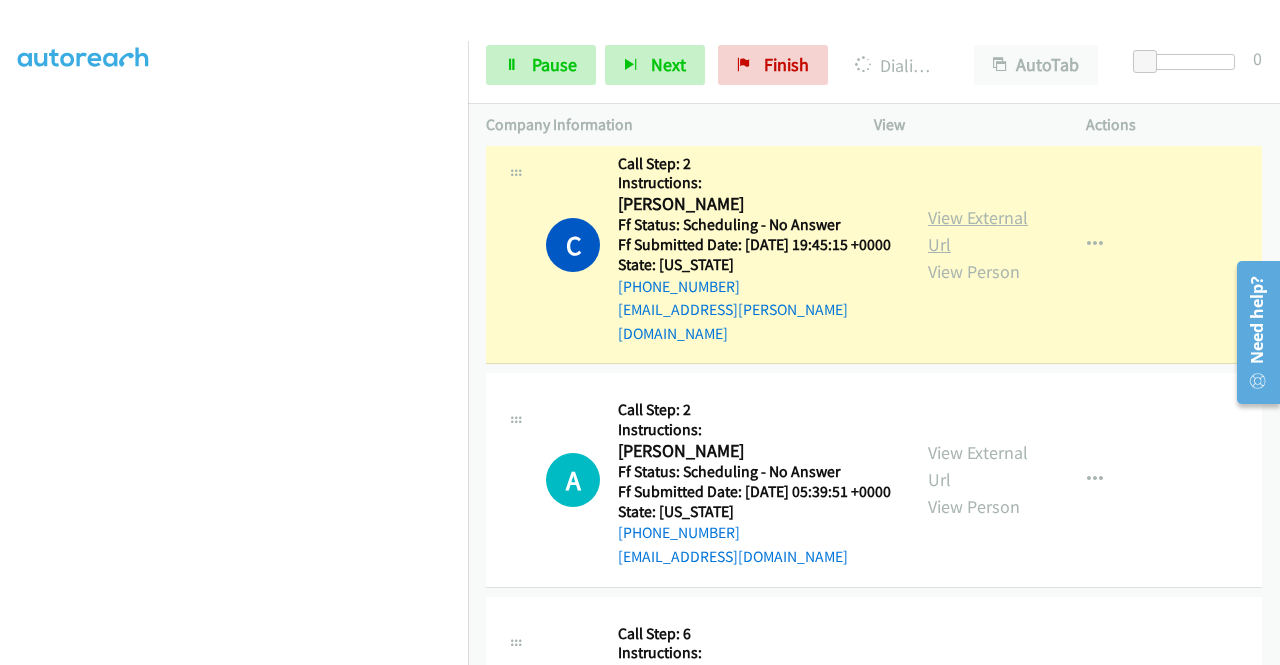 click on "View External Url" at bounding box center [978, 231] 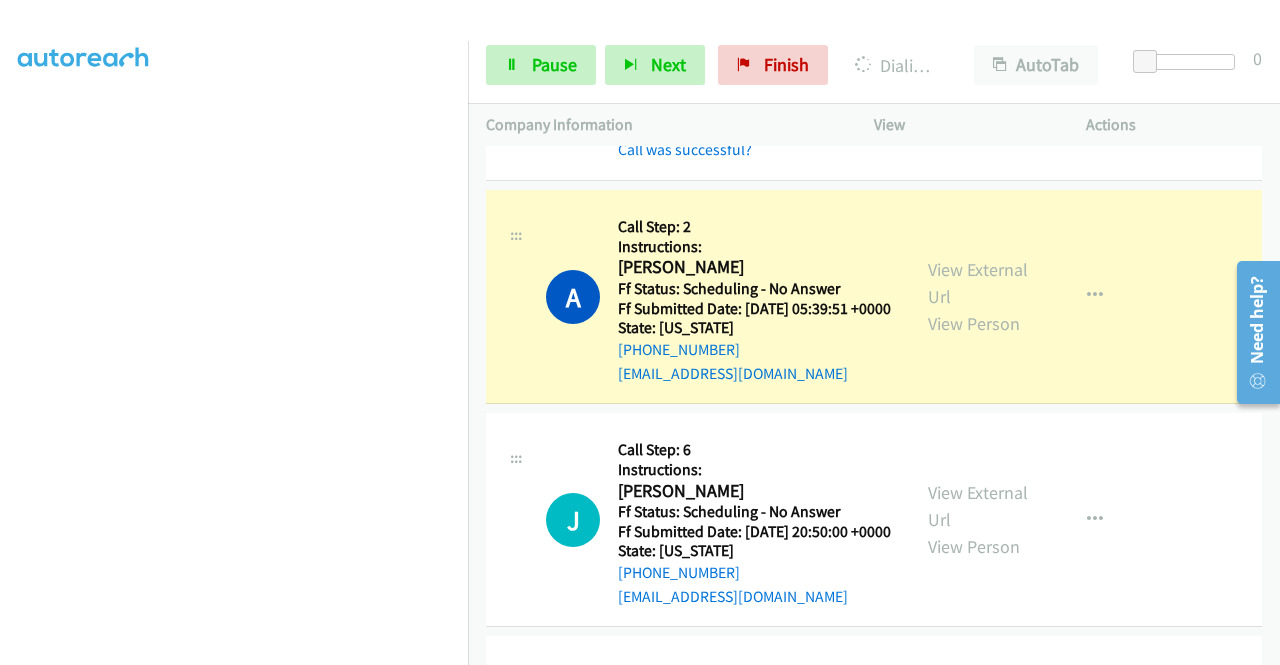 scroll, scrollTop: 1600, scrollLeft: 0, axis: vertical 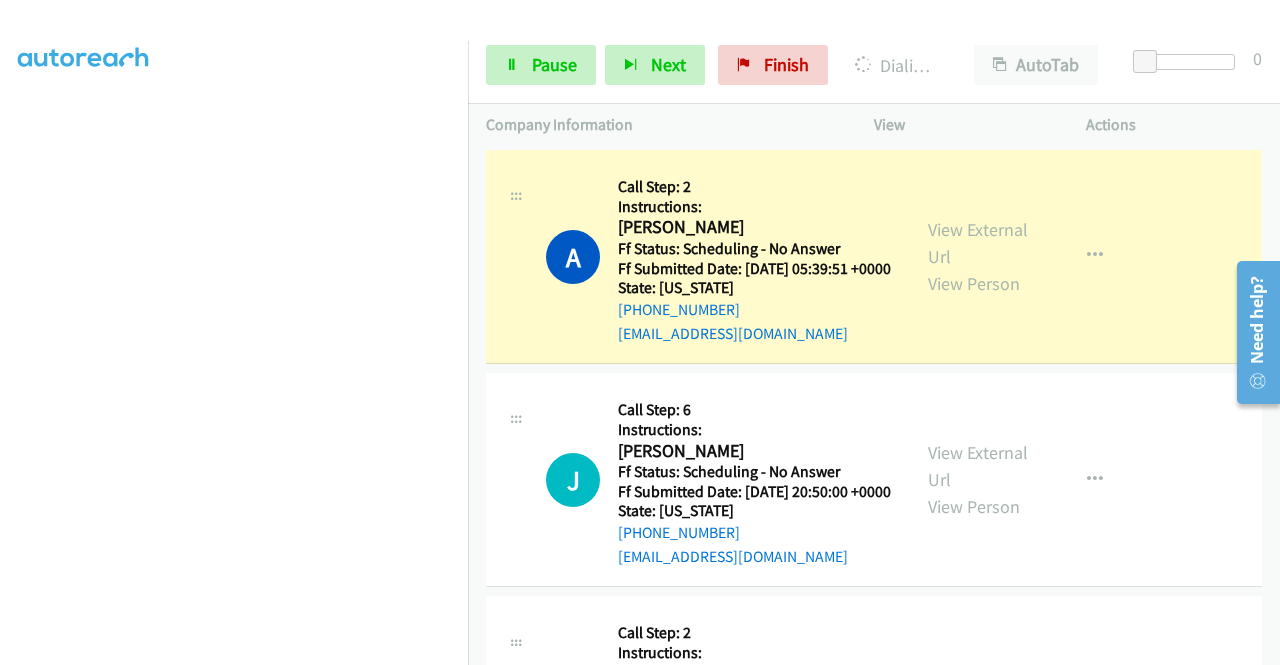 click on "View External Url
View Person
View External Url
Email
Schedule/Manage Callback
Skip Call
Add to do not call list" at bounding box center (1025, 256) 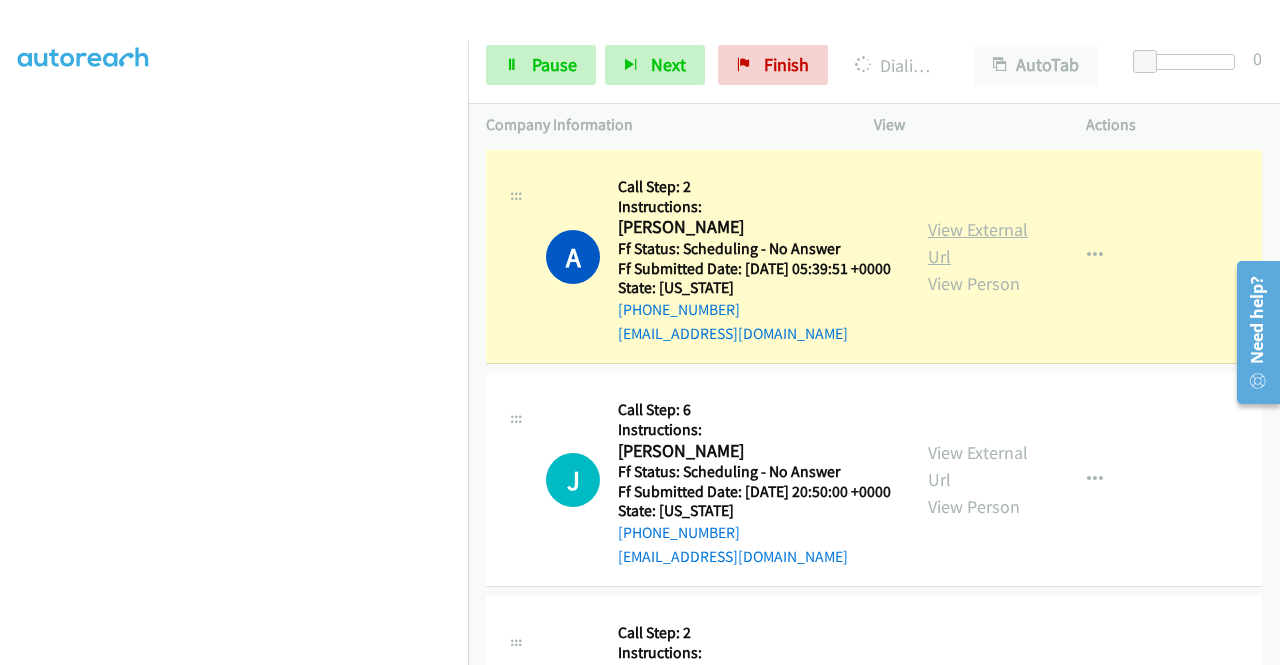 click on "View External Url" at bounding box center (978, 243) 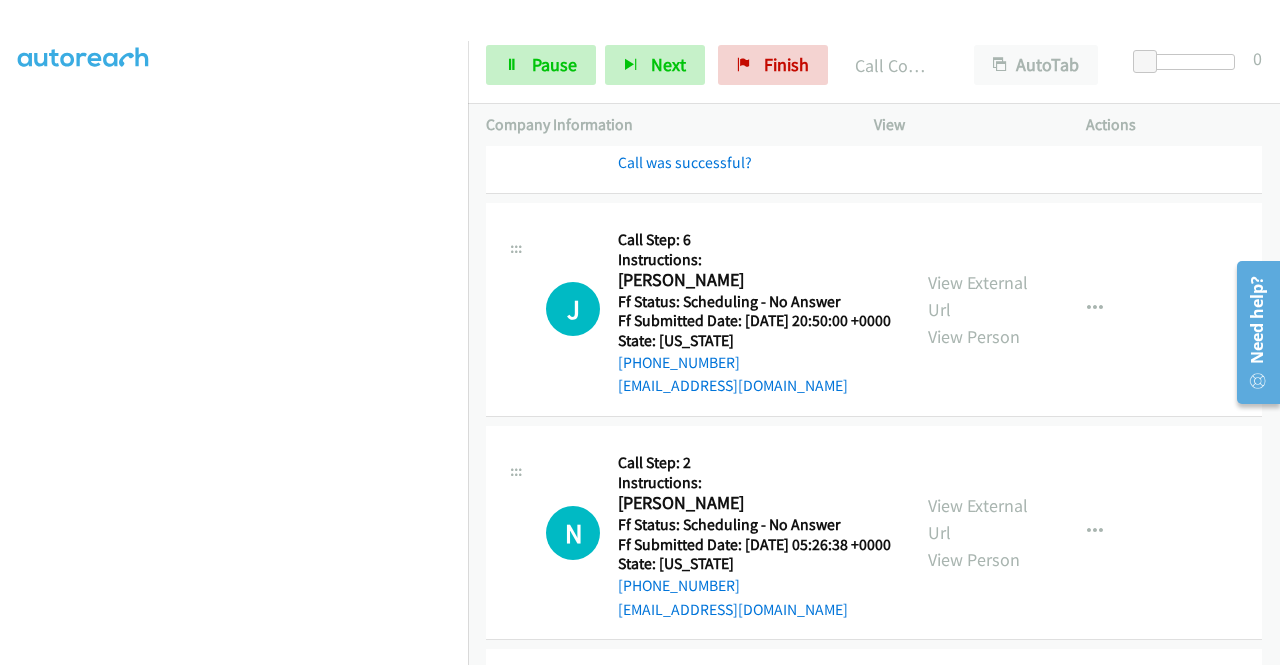 scroll, scrollTop: 1880, scrollLeft: 0, axis: vertical 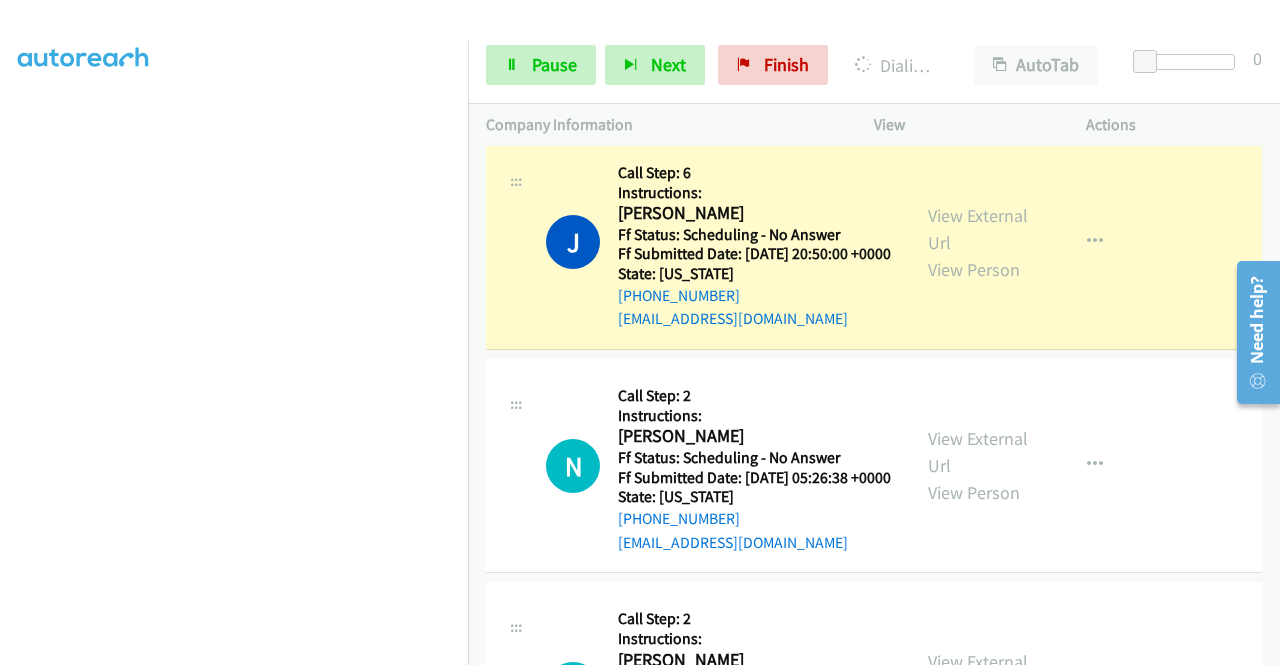 click on "View External Url
View Person
View External Url
Email
Schedule/Manage Callback
Skip Call
Add to do not call list" at bounding box center (1025, 242) 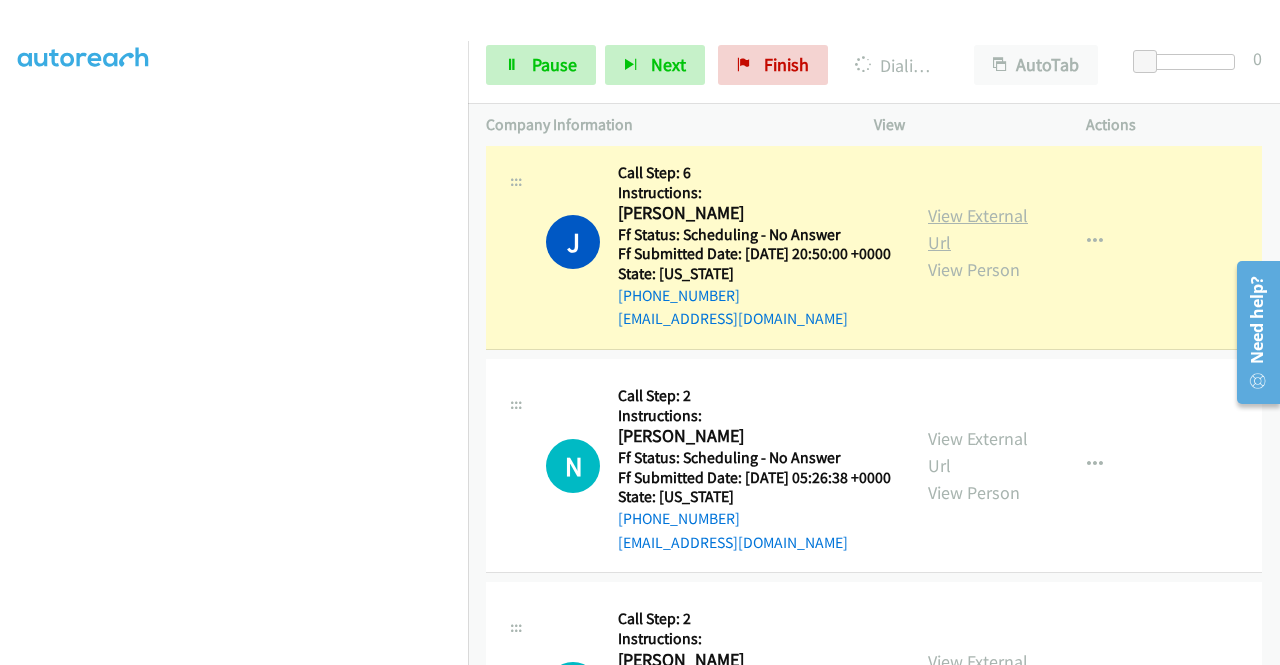 click on "View External Url" at bounding box center [978, 229] 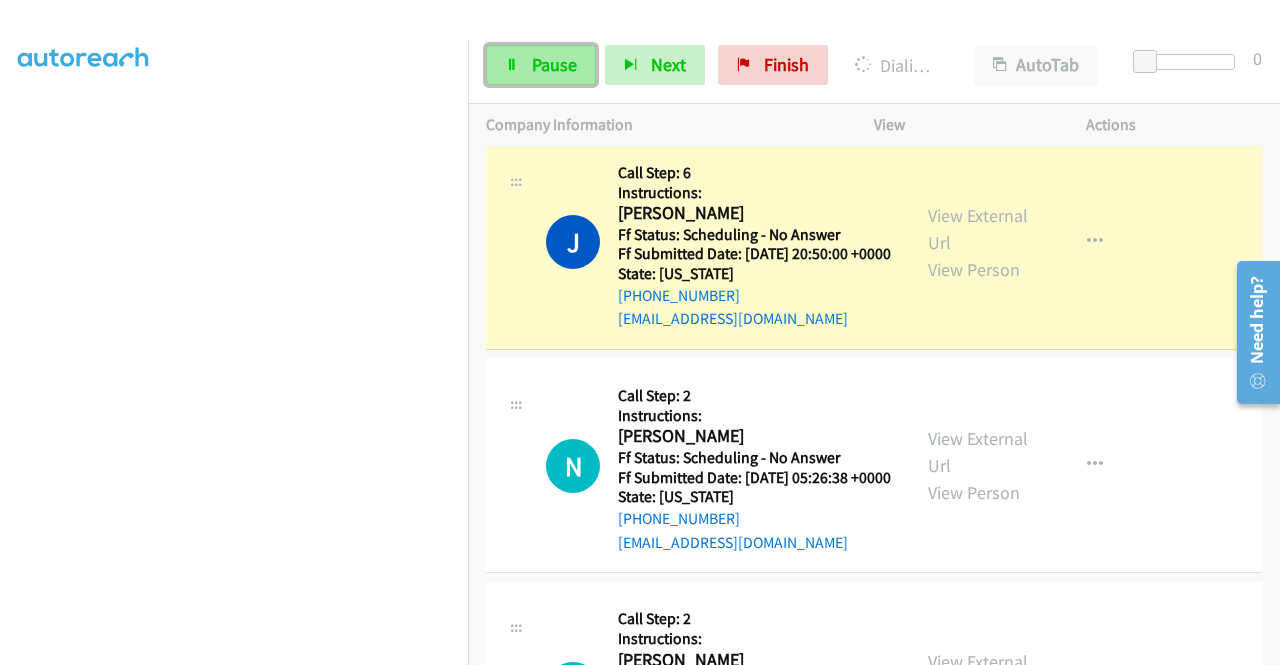 click on "Pause" at bounding box center (541, 65) 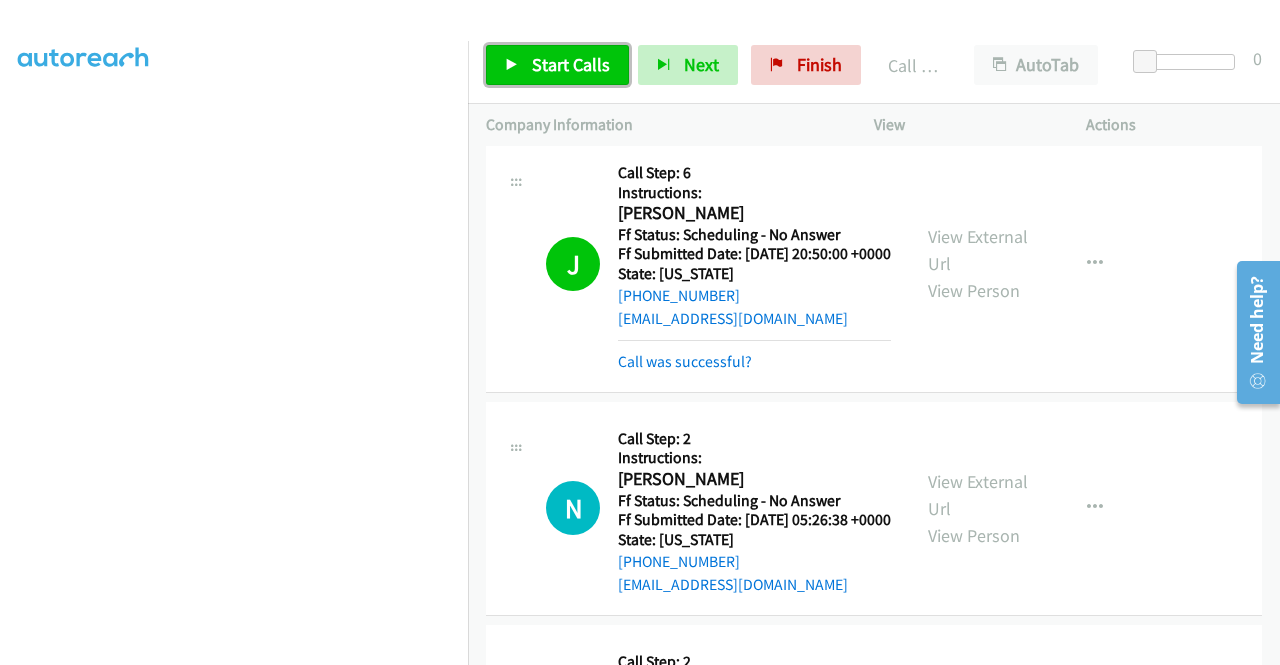 click on "Start Calls" at bounding box center (571, 64) 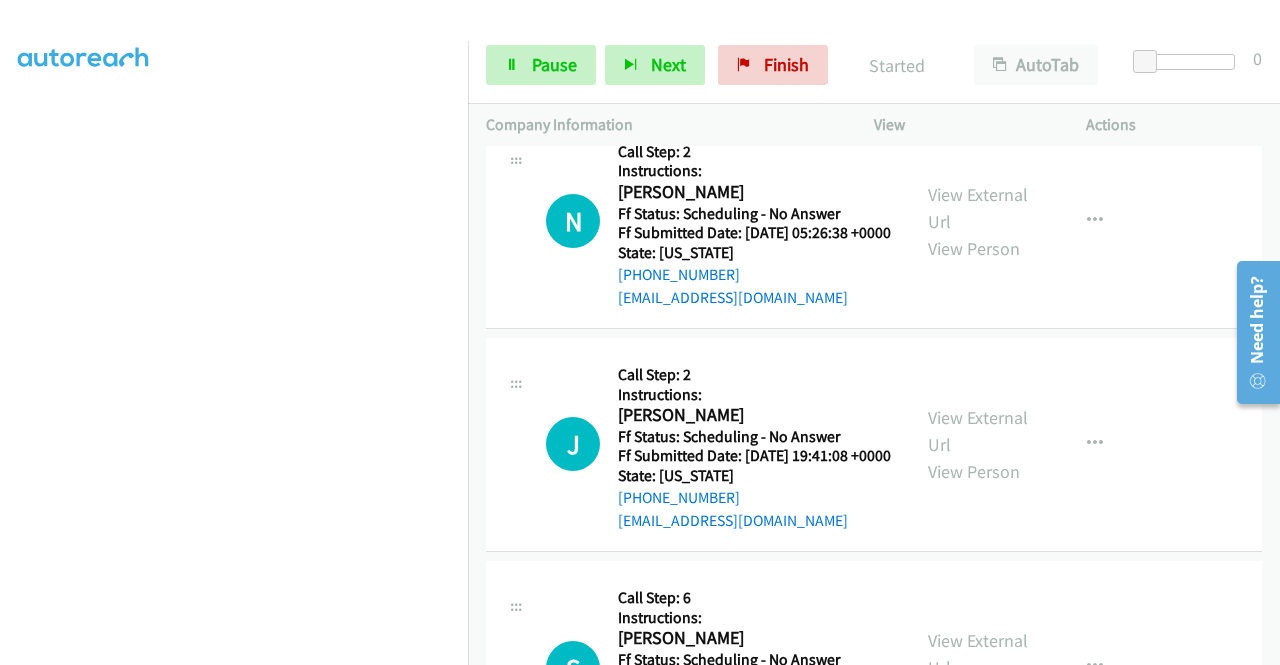 scroll, scrollTop: 2200, scrollLeft: 0, axis: vertical 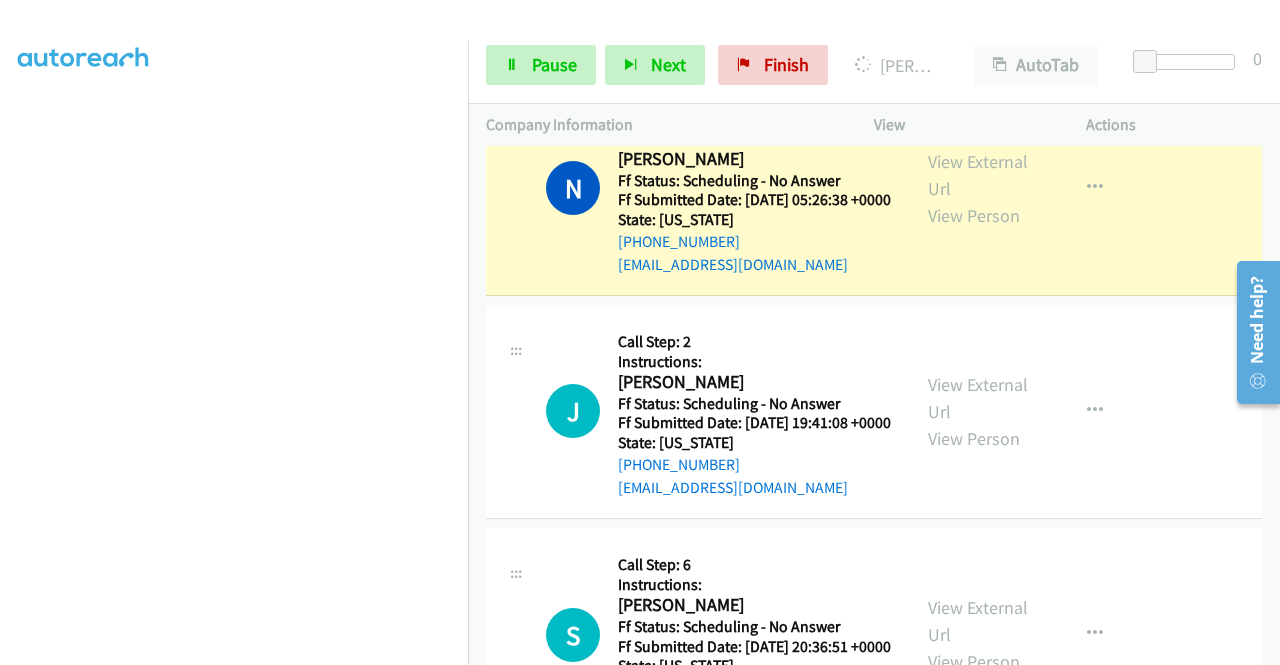 click on "View External Url
View Person" at bounding box center [980, 188] 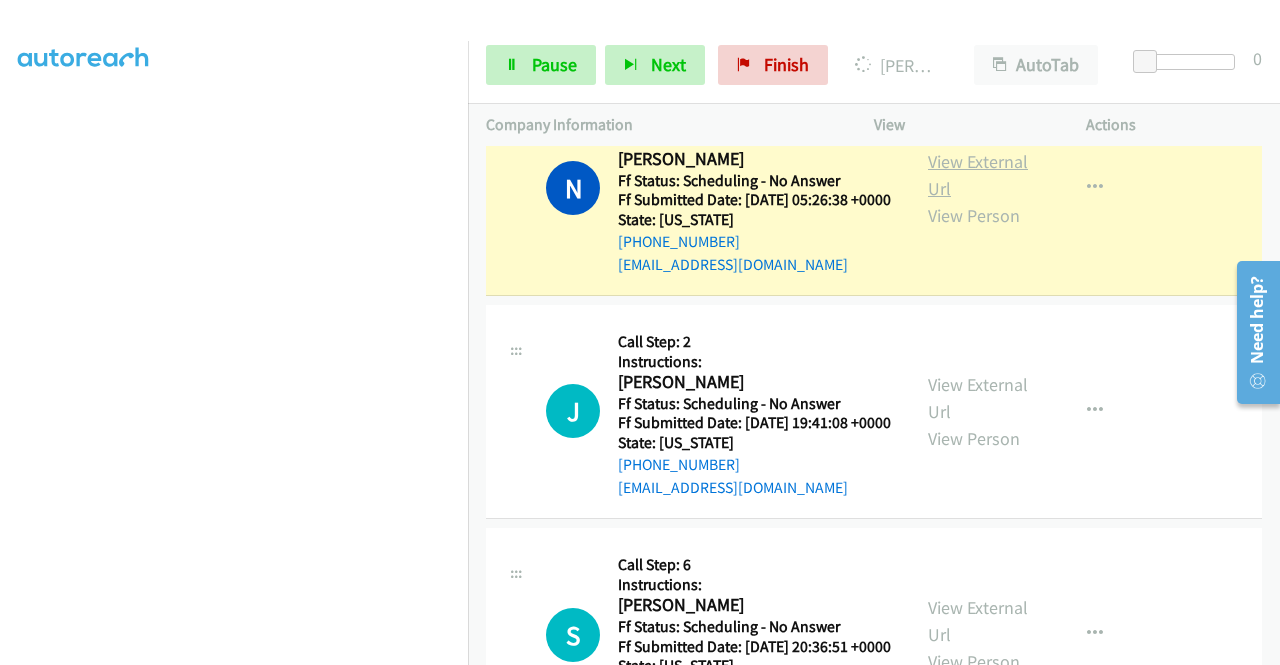 click on "View External Url" at bounding box center (978, 175) 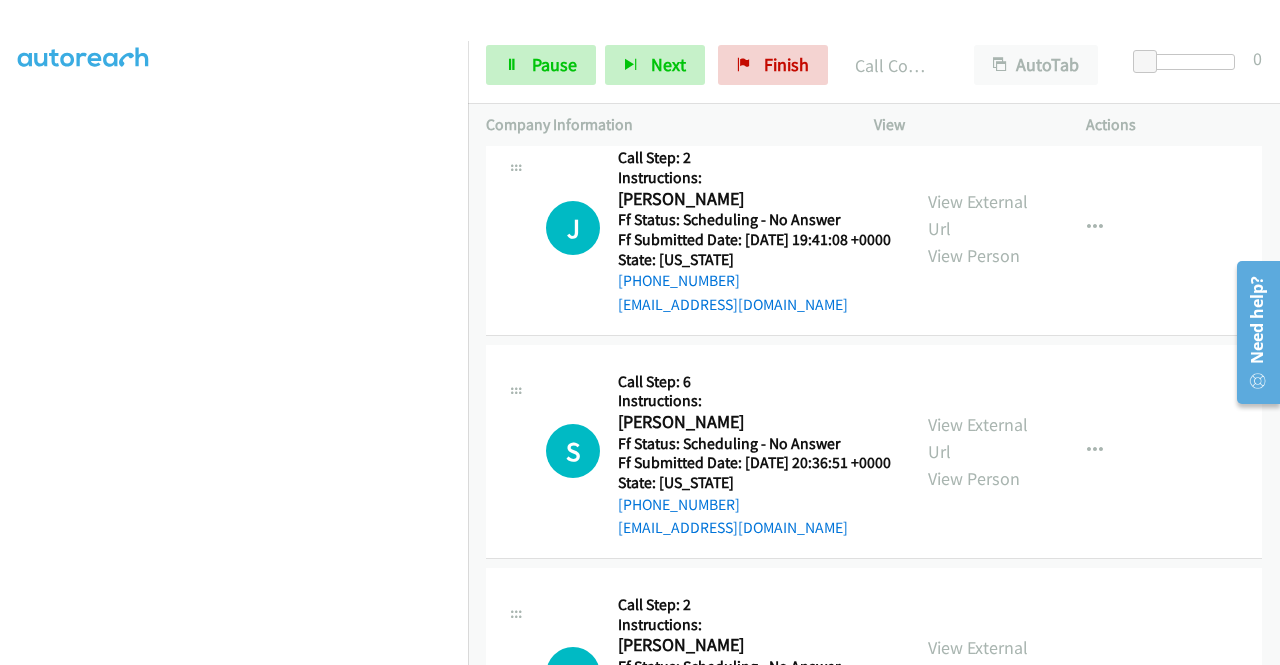 scroll, scrollTop: 2493, scrollLeft: 0, axis: vertical 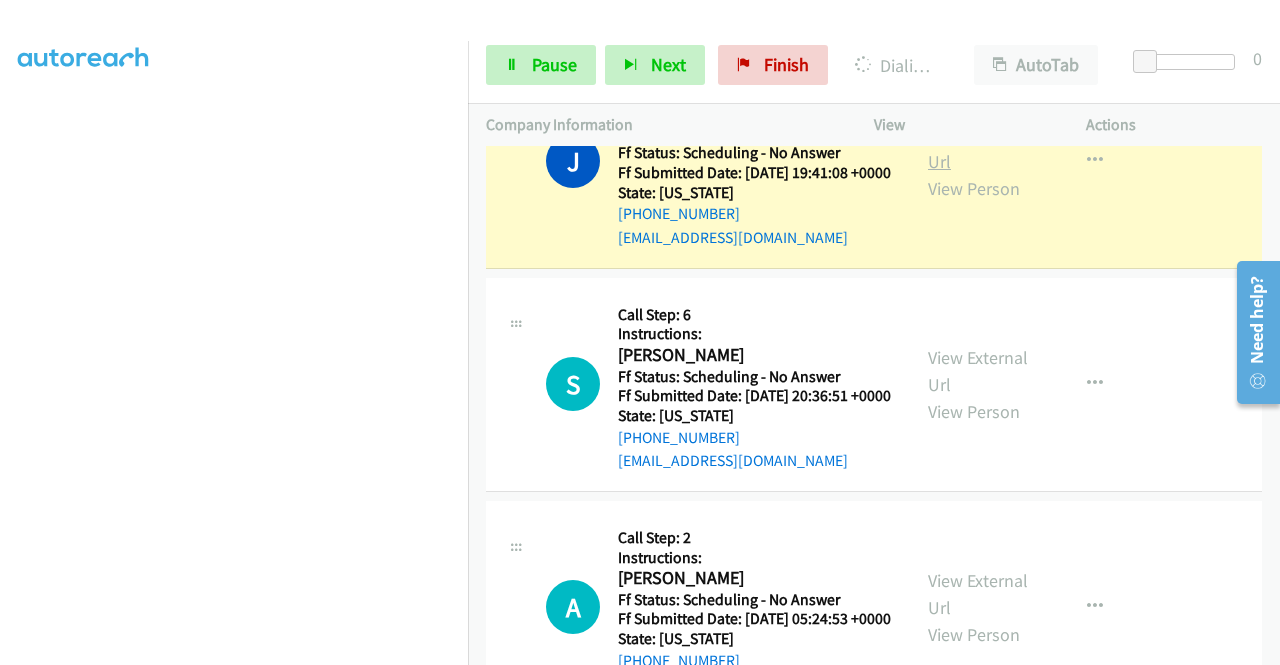 click on "View External Url" at bounding box center (978, 148) 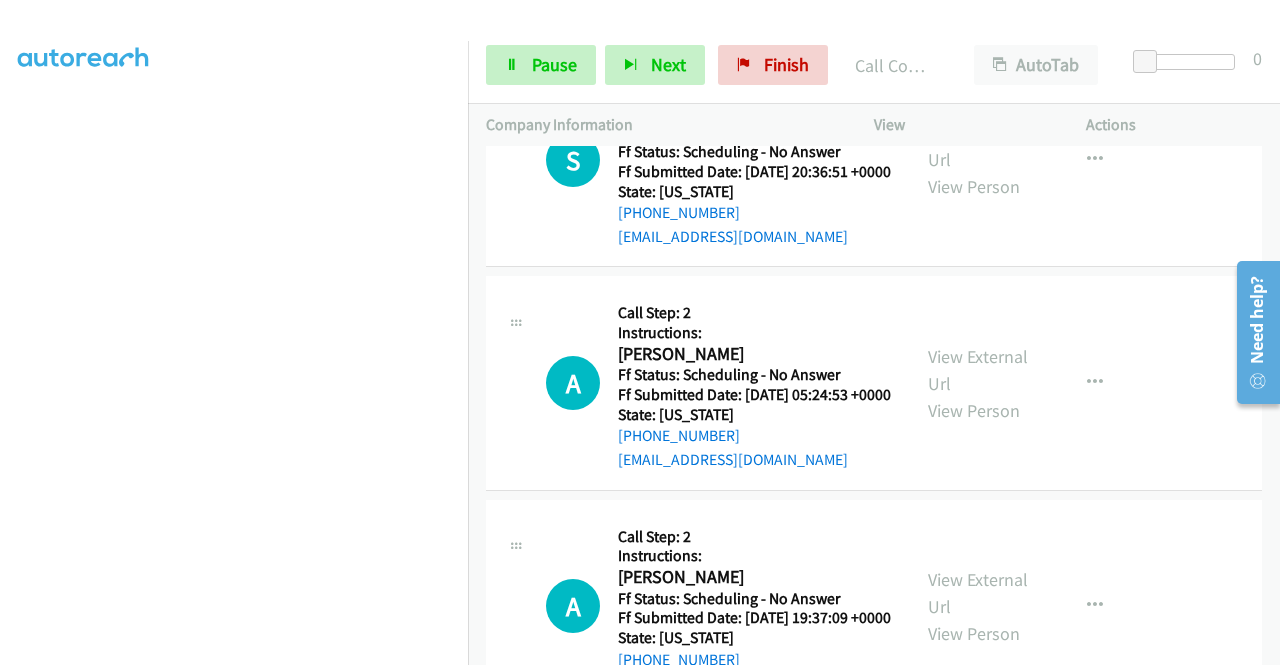 scroll, scrollTop: 2800, scrollLeft: 0, axis: vertical 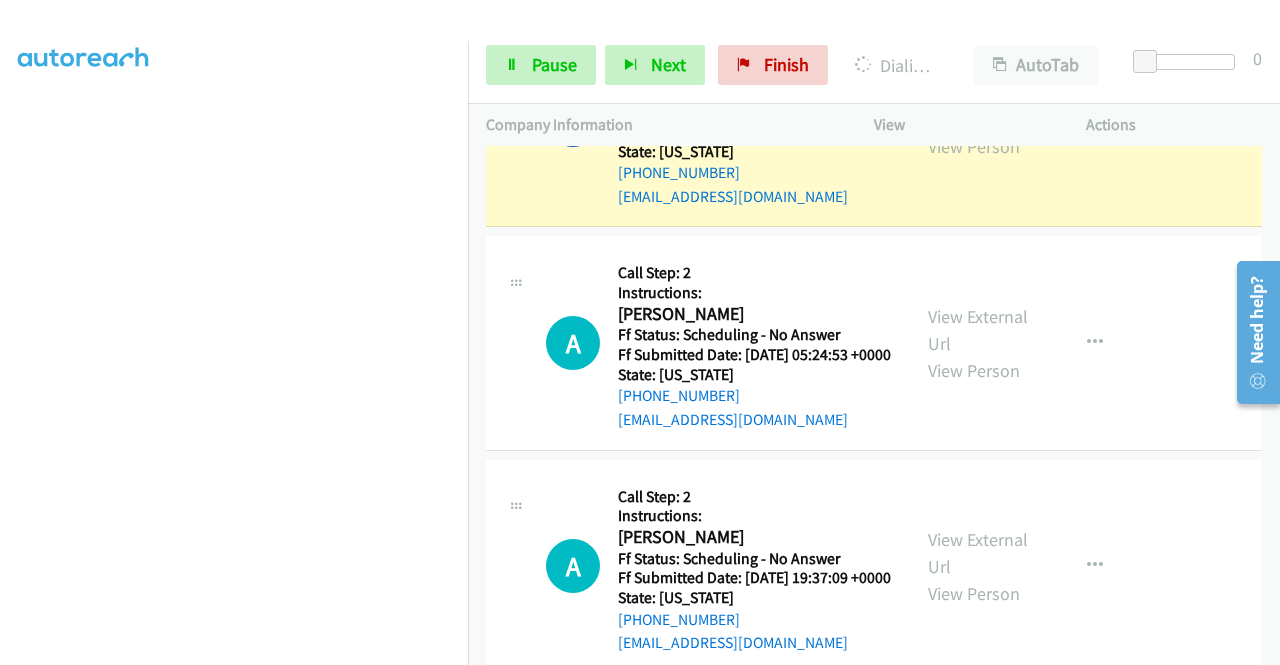 click on "View External Url" at bounding box center (978, 106) 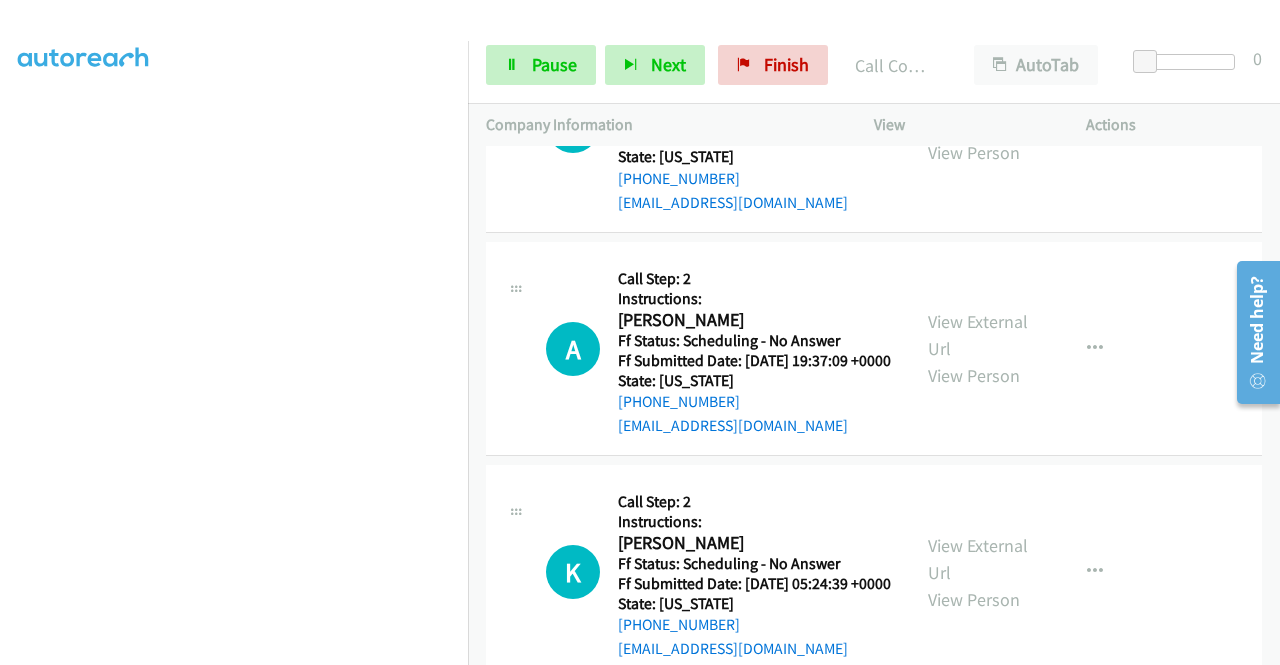 scroll, scrollTop: 3080, scrollLeft: 0, axis: vertical 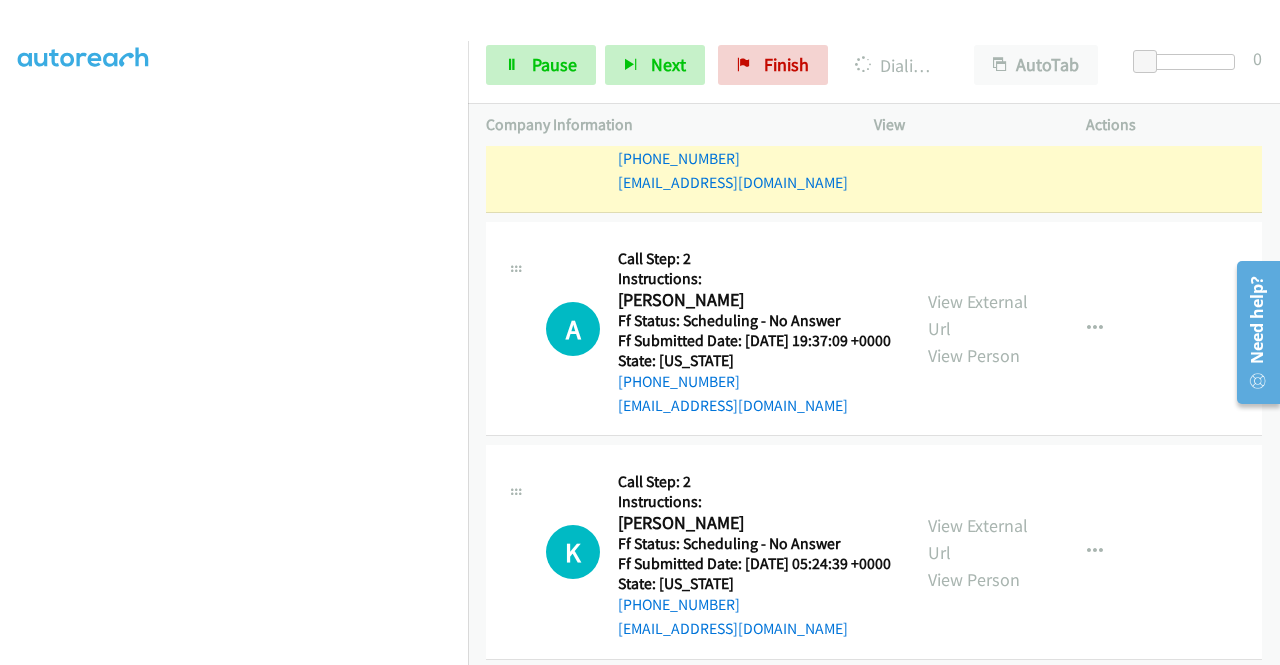 click on "View External Url" at bounding box center (978, 92) 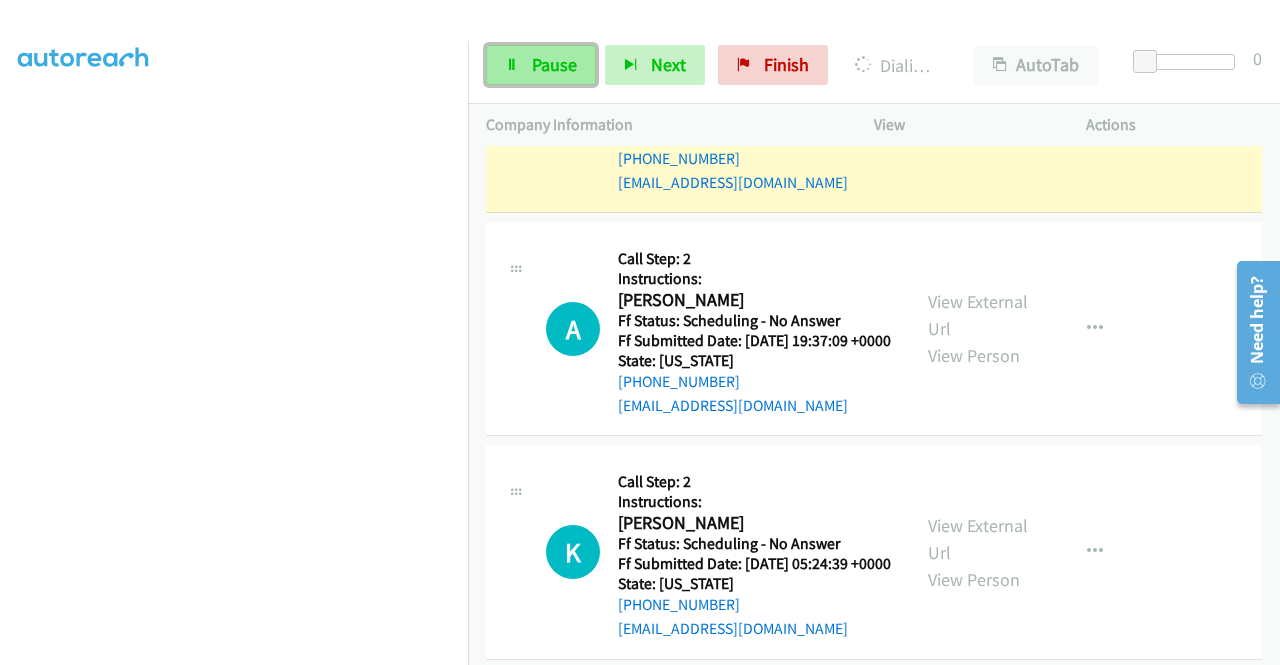click on "Pause" at bounding box center [541, 65] 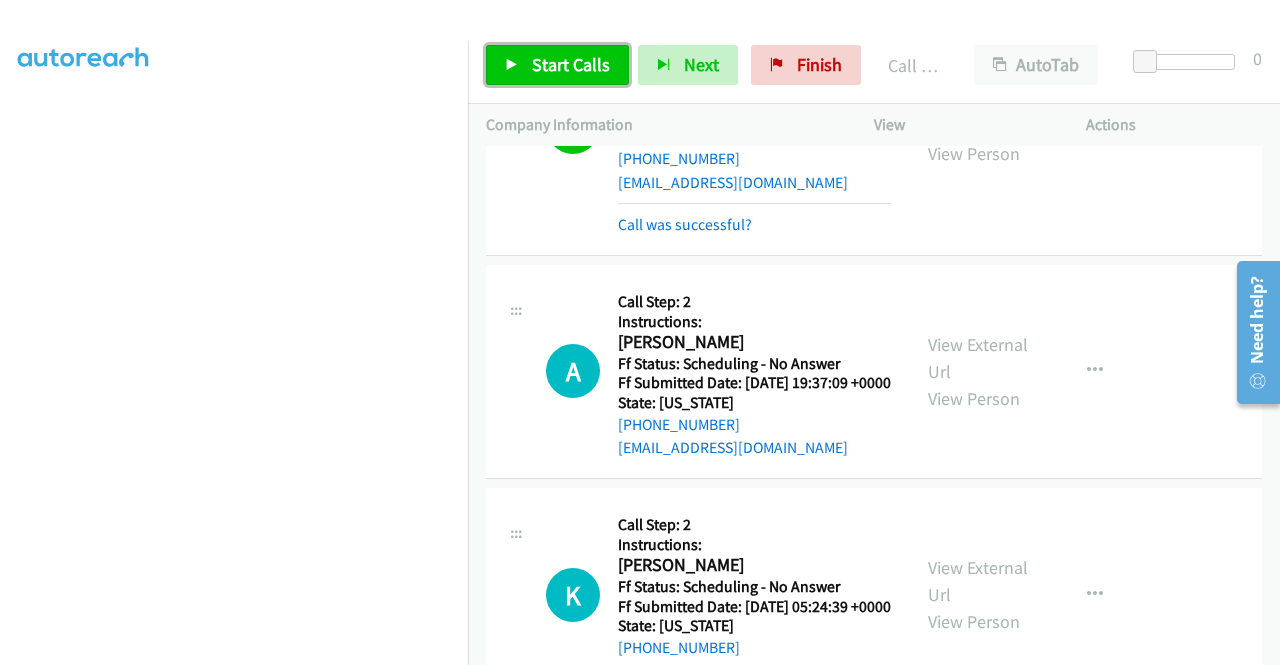 click on "Start Calls" at bounding box center [557, 65] 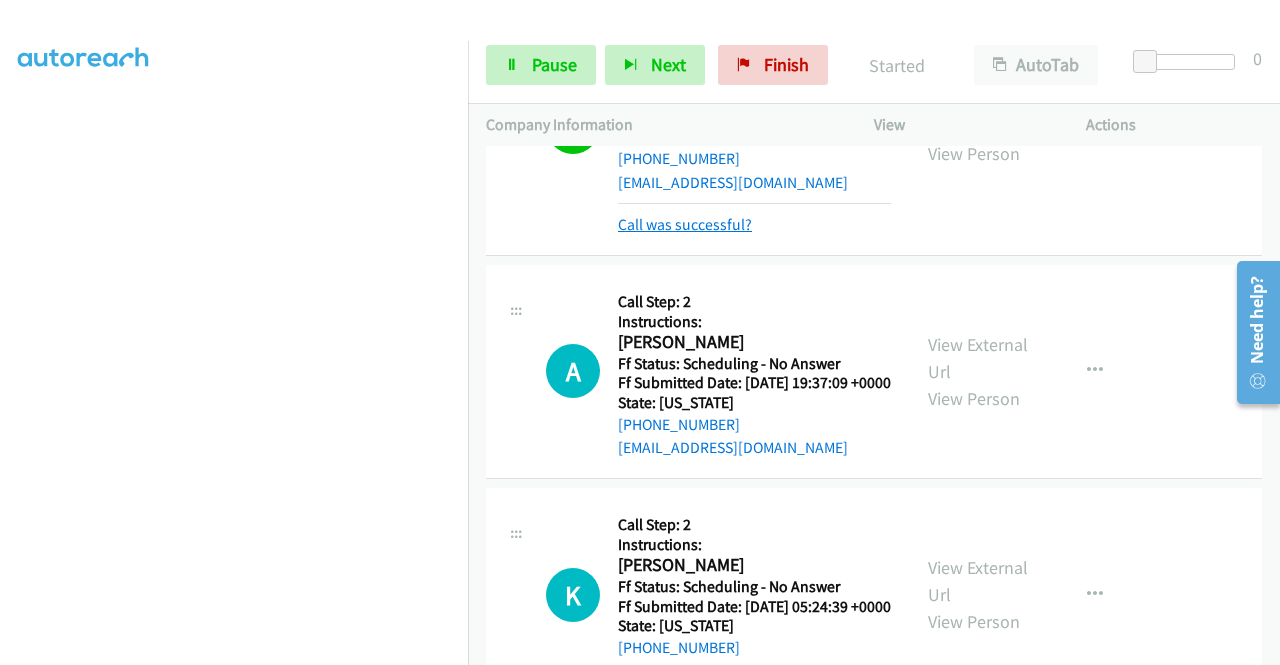 click on "Call was successful?" at bounding box center [685, 224] 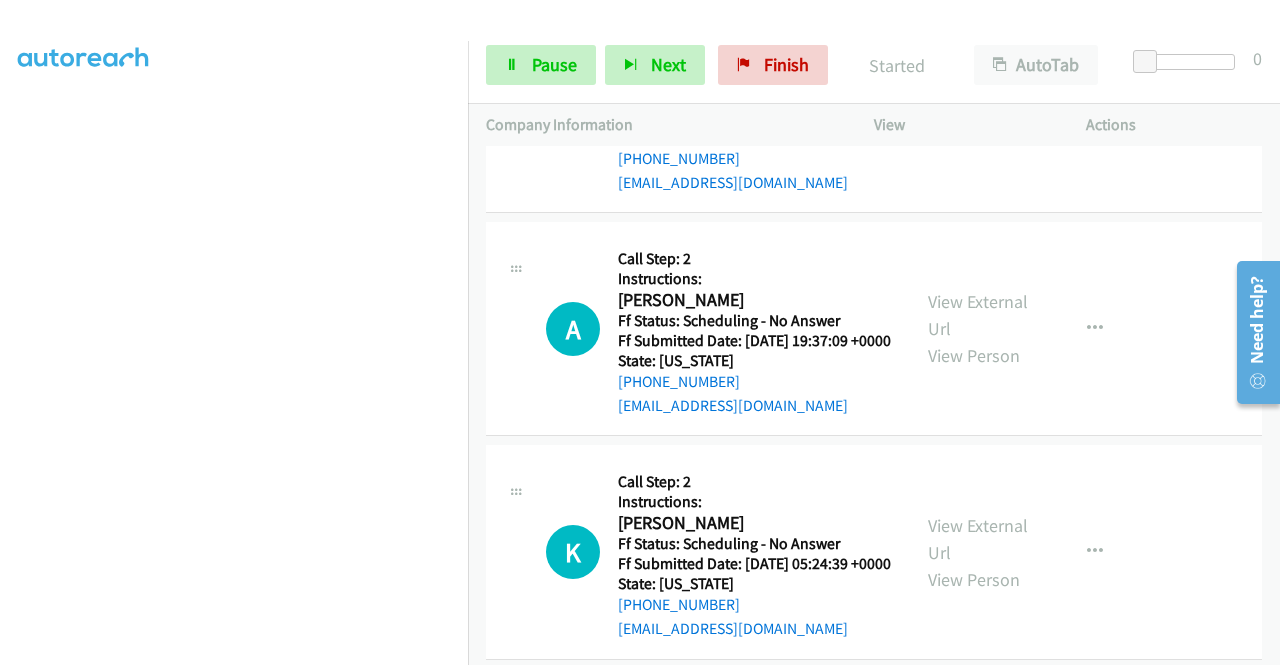 click at bounding box center (1095, 106) 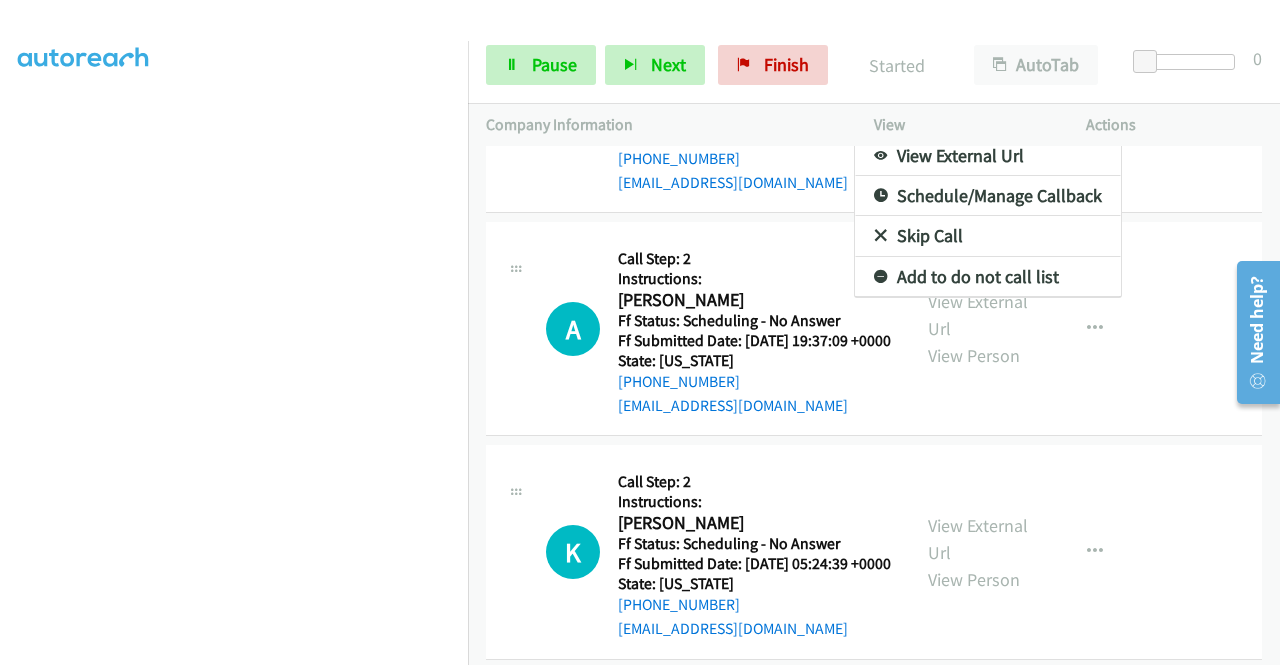 click on "Add to do not call list" at bounding box center (988, 277) 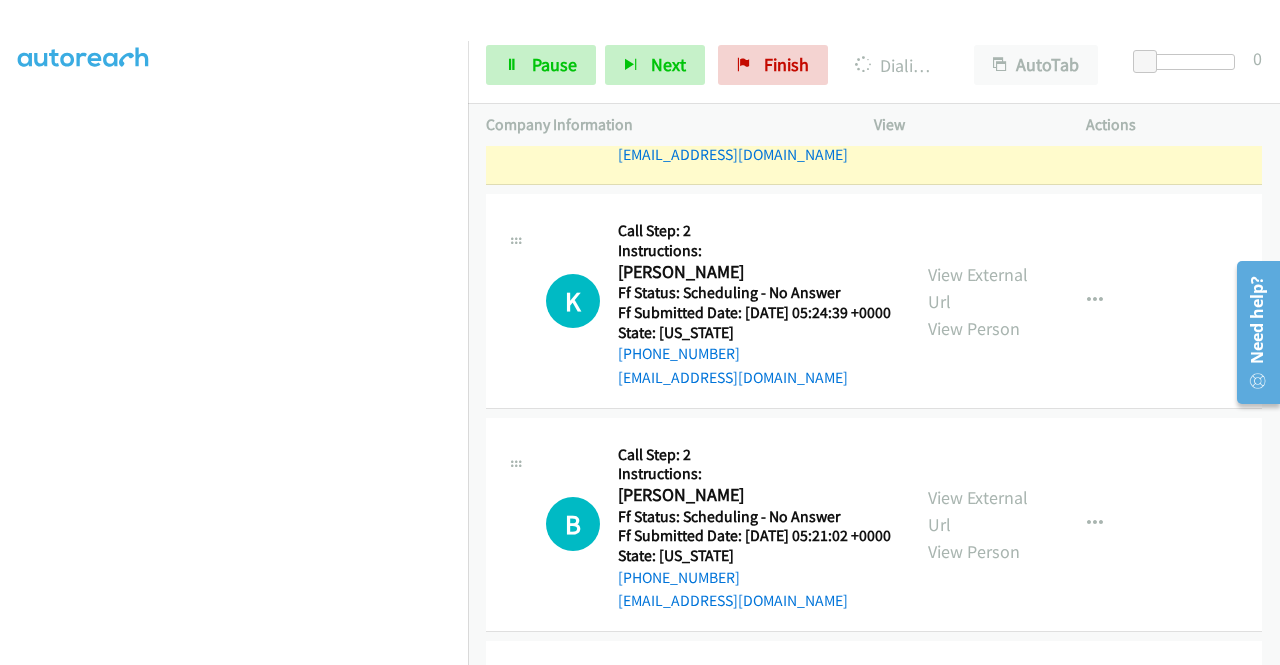 scroll, scrollTop: 3333, scrollLeft: 0, axis: vertical 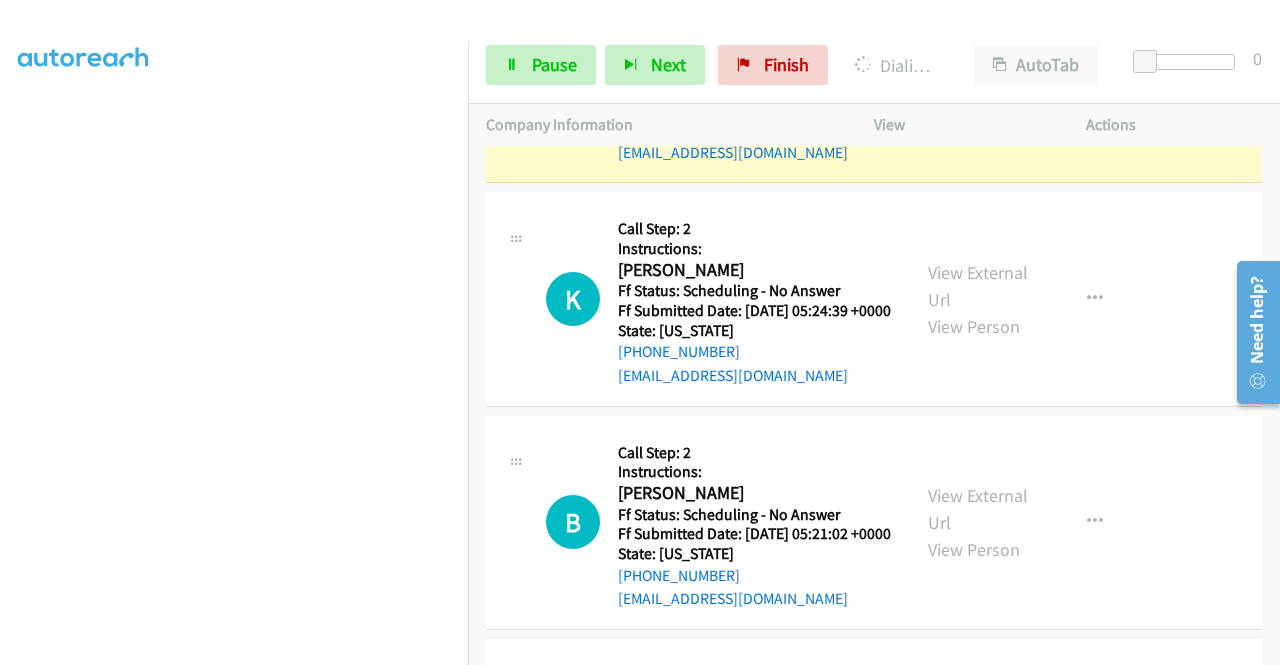click on "View External Url" at bounding box center [978, 62] 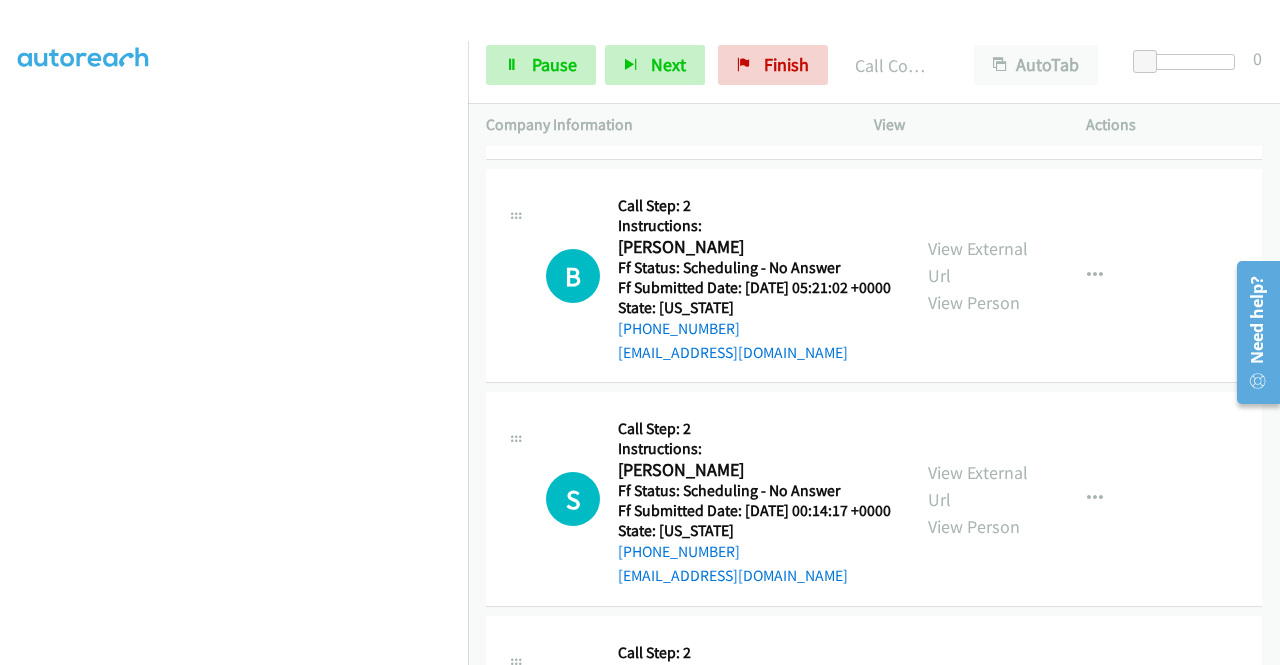 scroll, scrollTop: 3640, scrollLeft: 0, axis: vertical 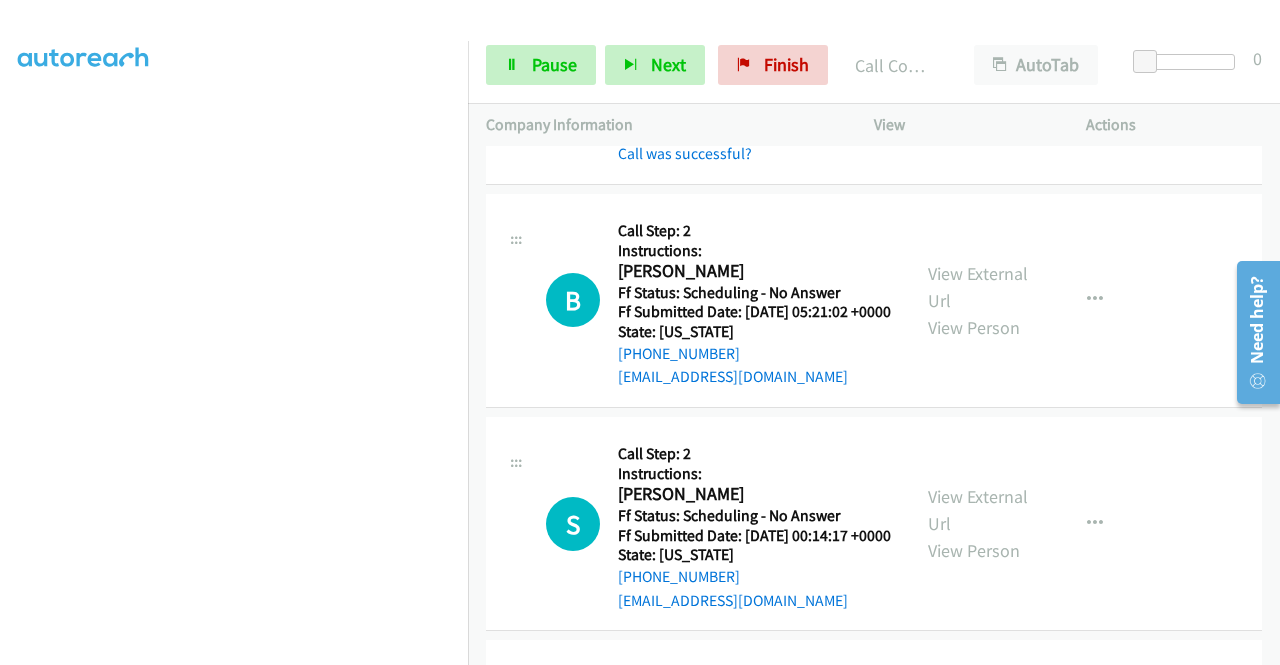 click on "View External Url" at bounding box center [978, 42] 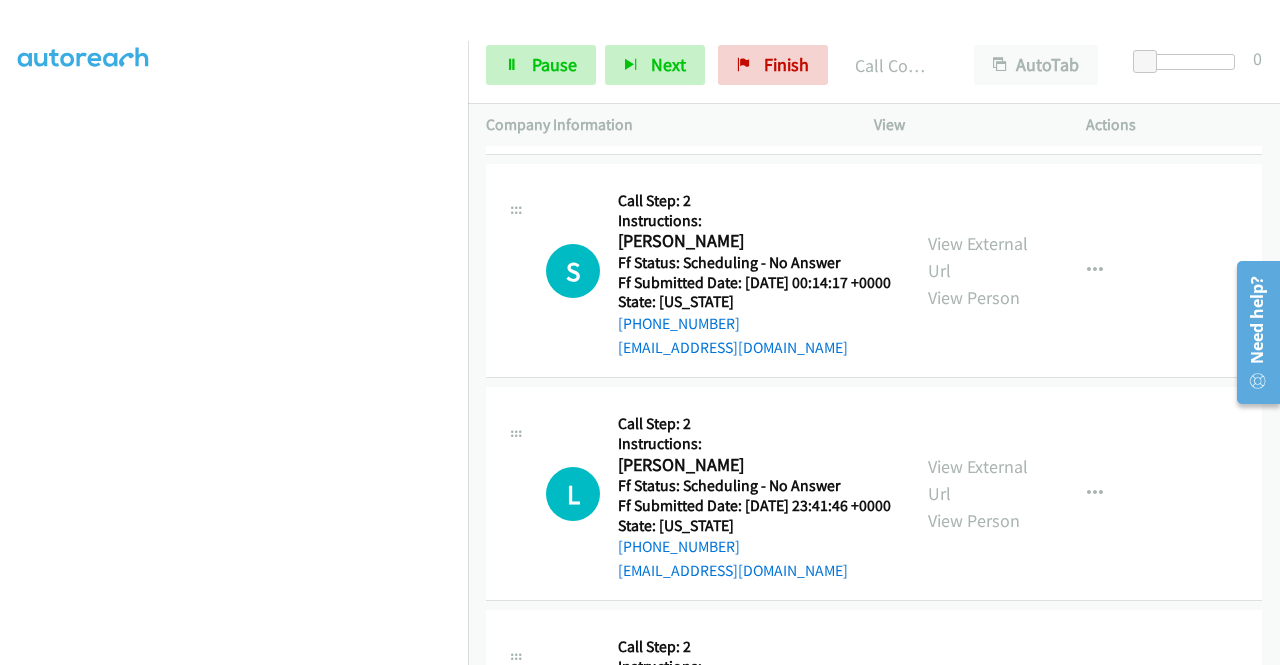 scroll, scrollTop: 3906, scrollLeft: 0, axis: vertical 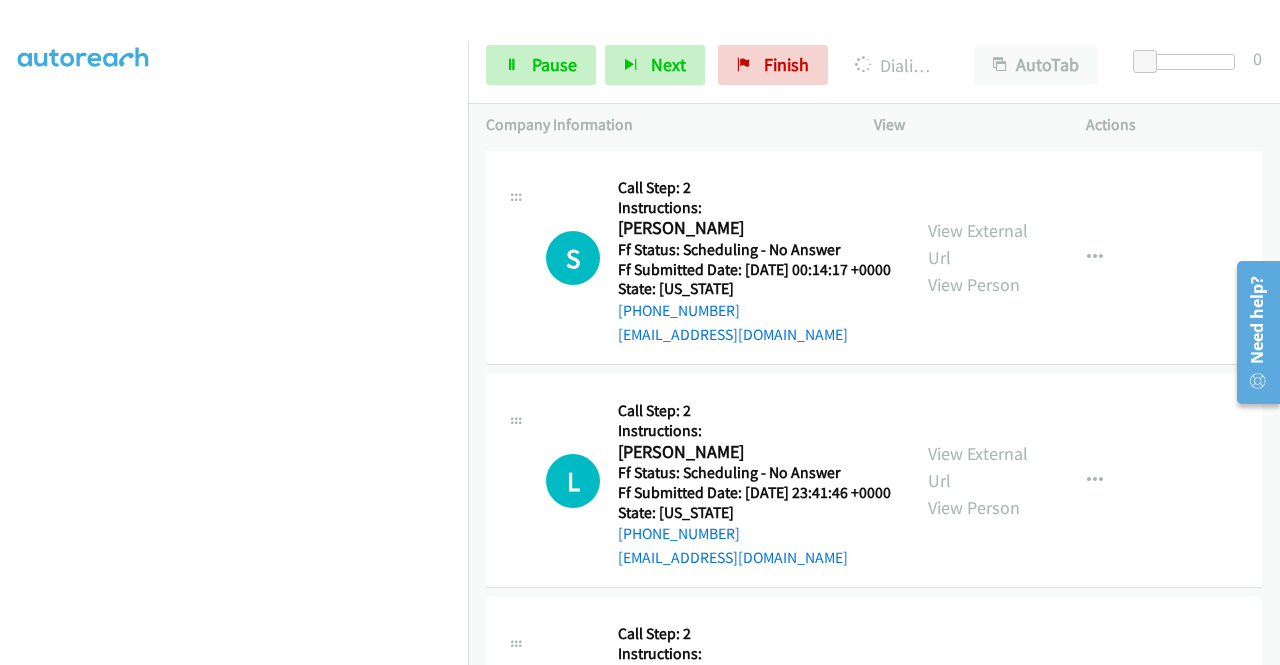 click on "View External Url" at bounding box center (978, 21) 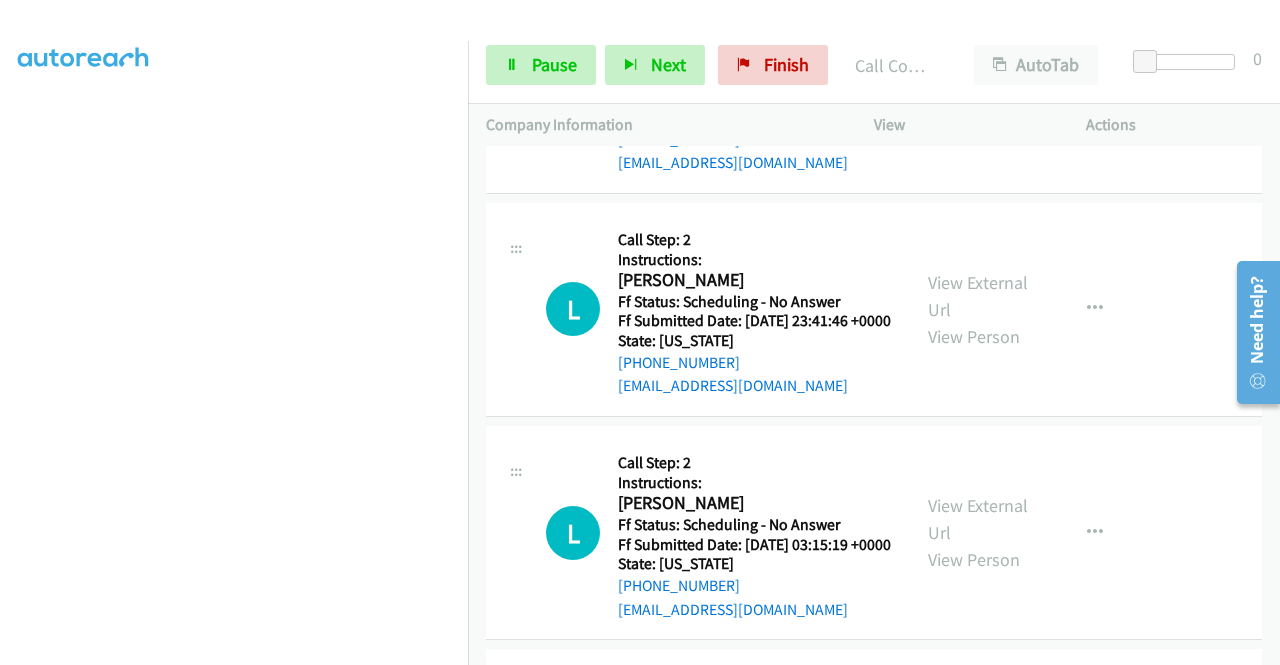 scroll, scrollTop: 4159, scrollLeft: 0, axis: vertical 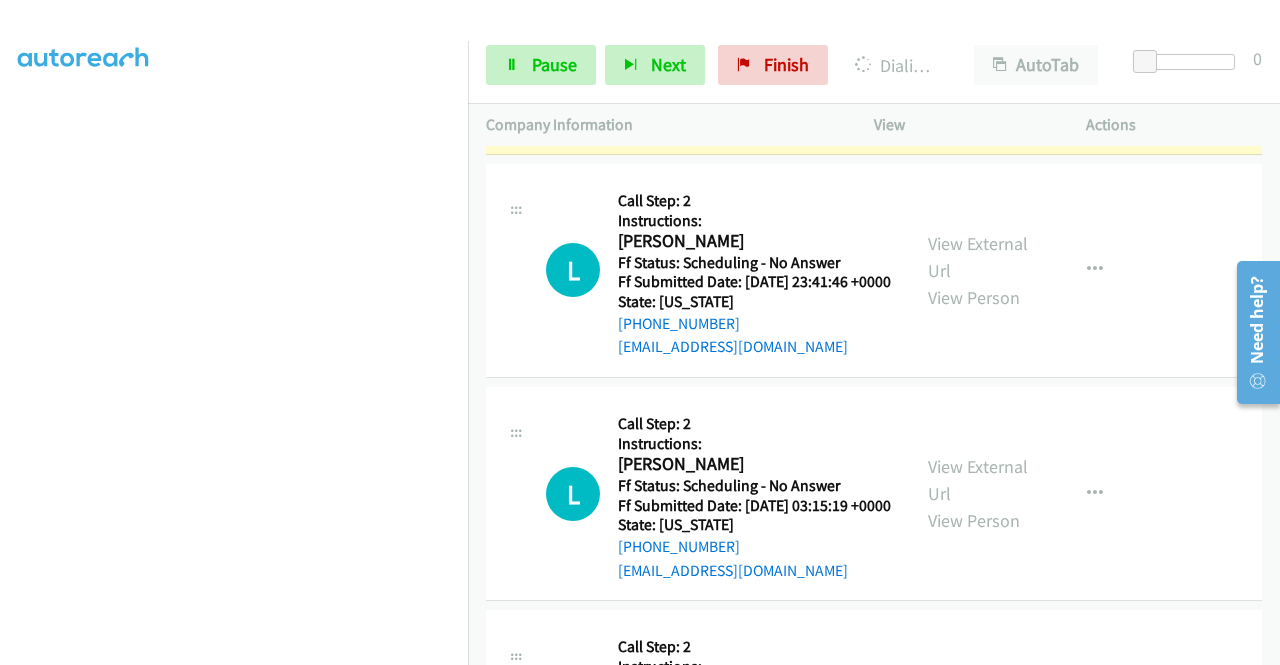 click on "View External Url
View Person
View External Url
Email
Schedule/Manage Callback
Skip Call
Add to do not call list" at bounding box center [1025, 47] 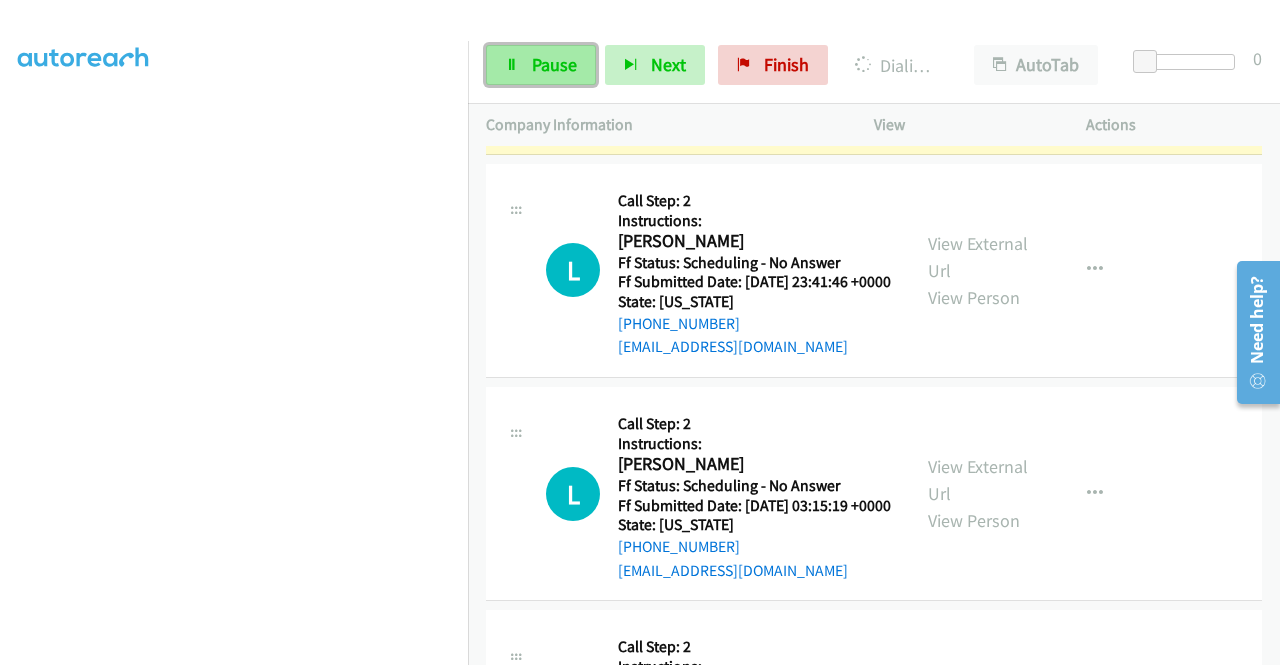 click on "Pause" at bounding box center (554, 64) 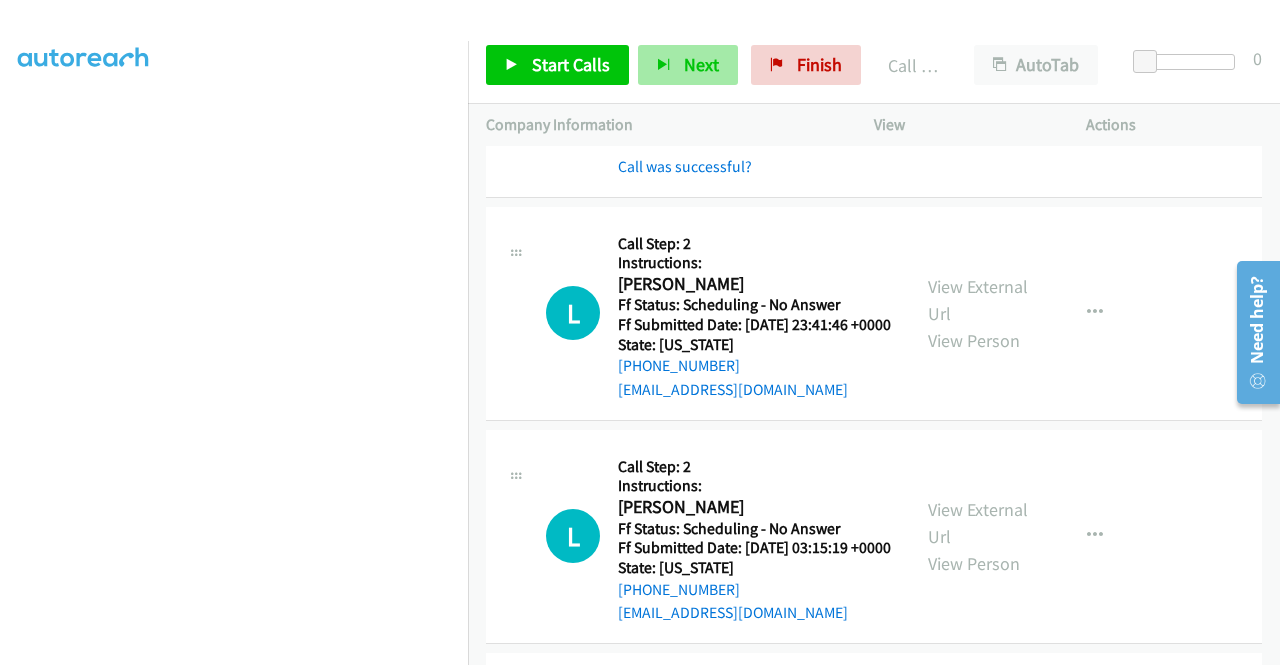 drag, startPoint x: 926, startPoint y: 407, endPoint x: 634, endPoint y: 55, distance: 457.34888 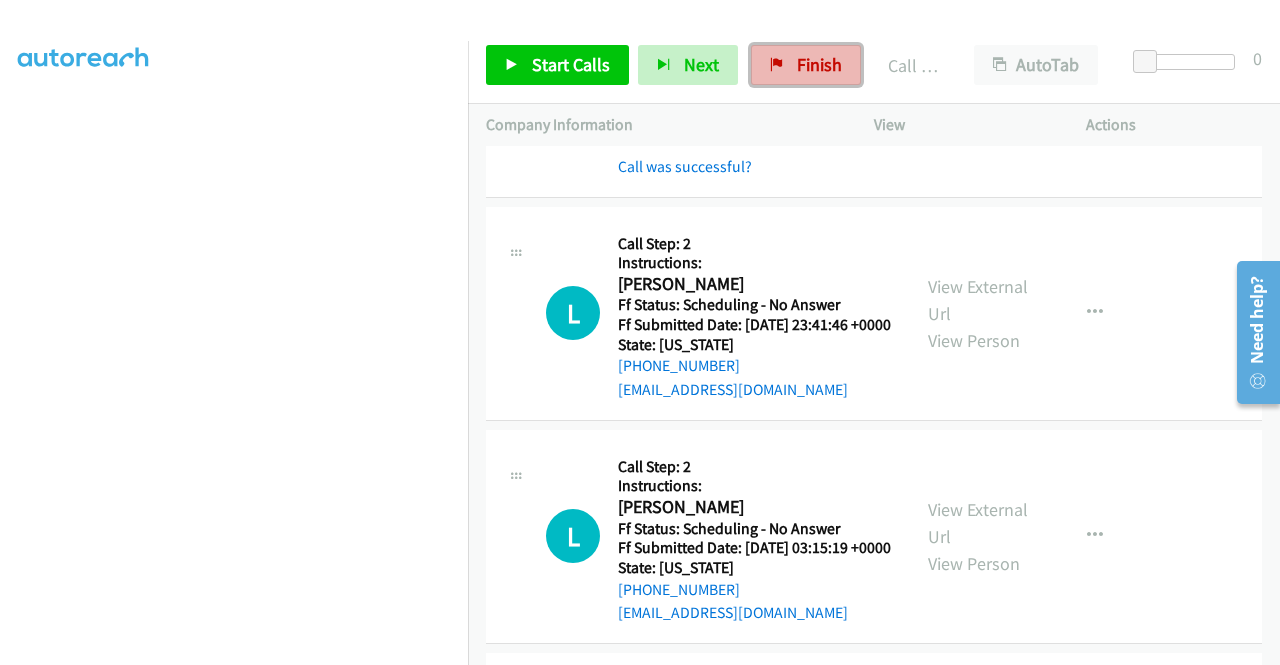 click on "Finish" at bounding box center (819, 64) 